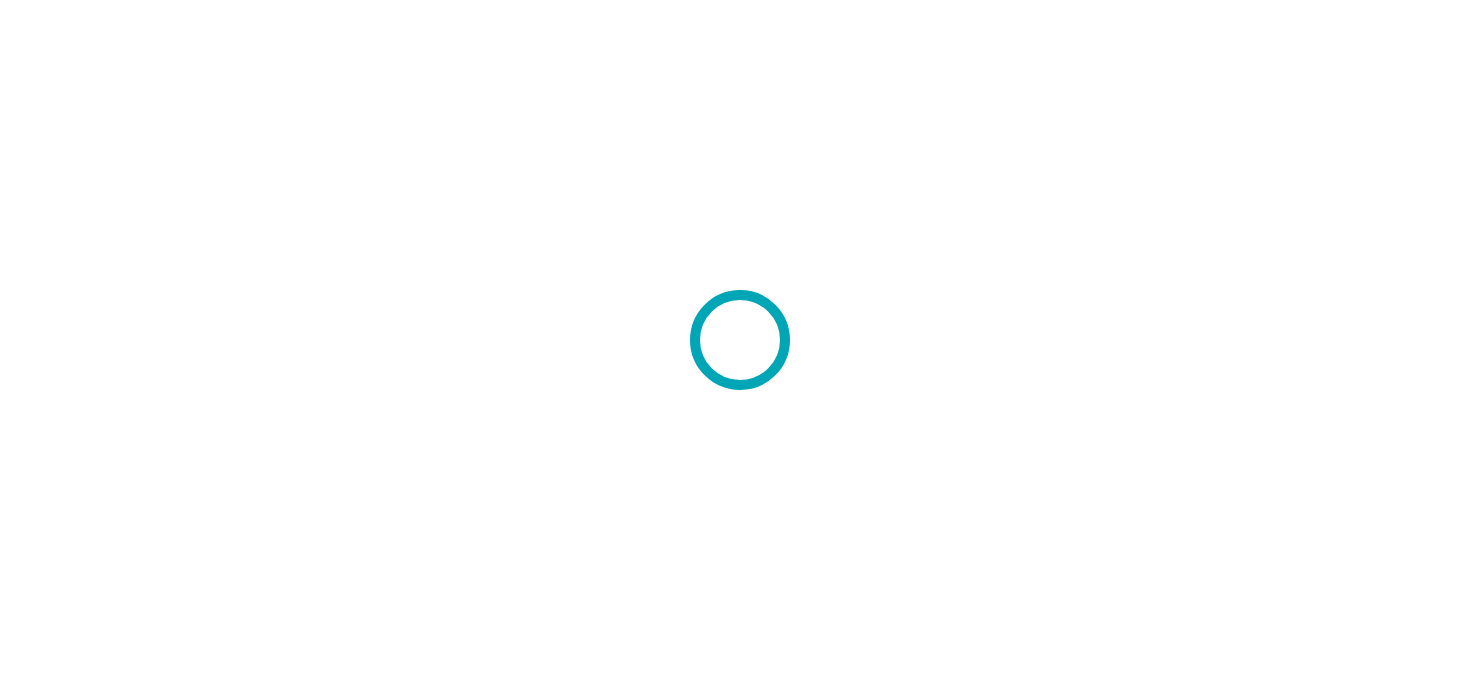 scroll, scrollTop: 0, scrollLeft: 0, axis: both 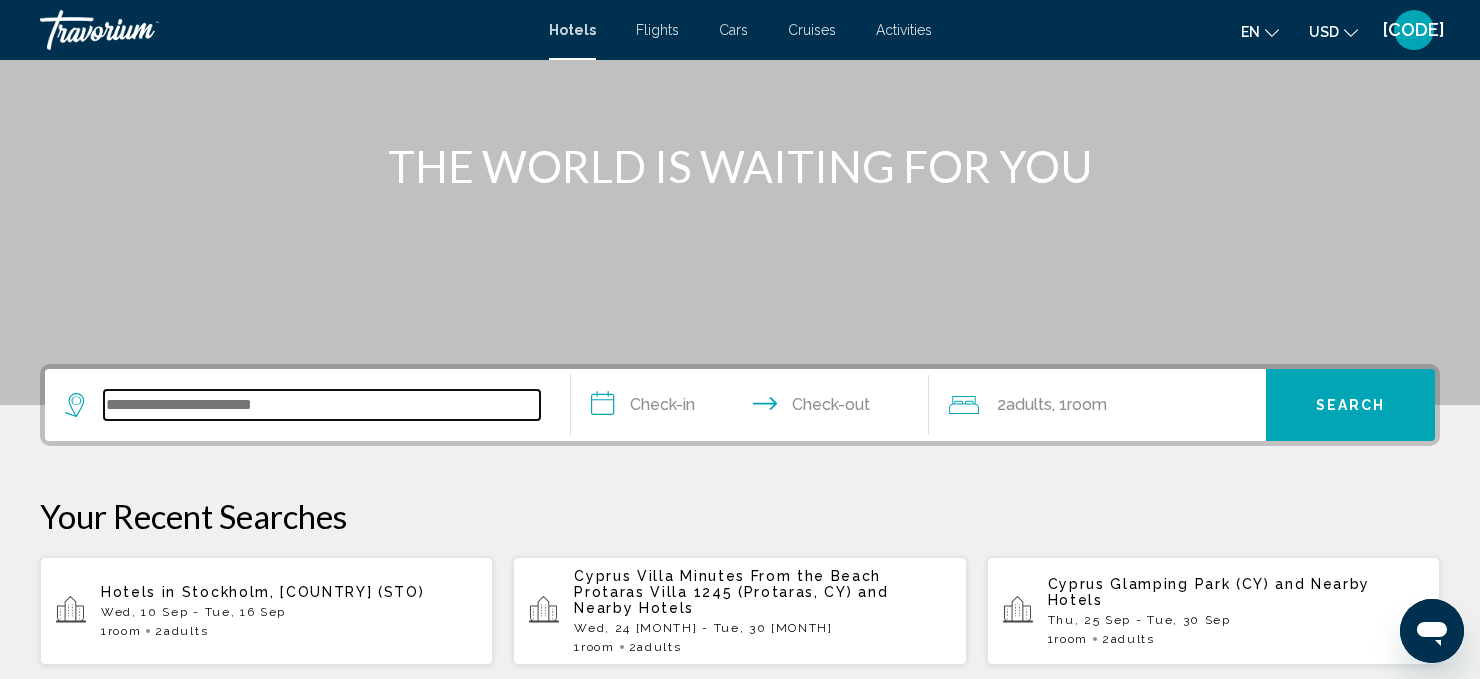 click at bounding box center (322, 405) 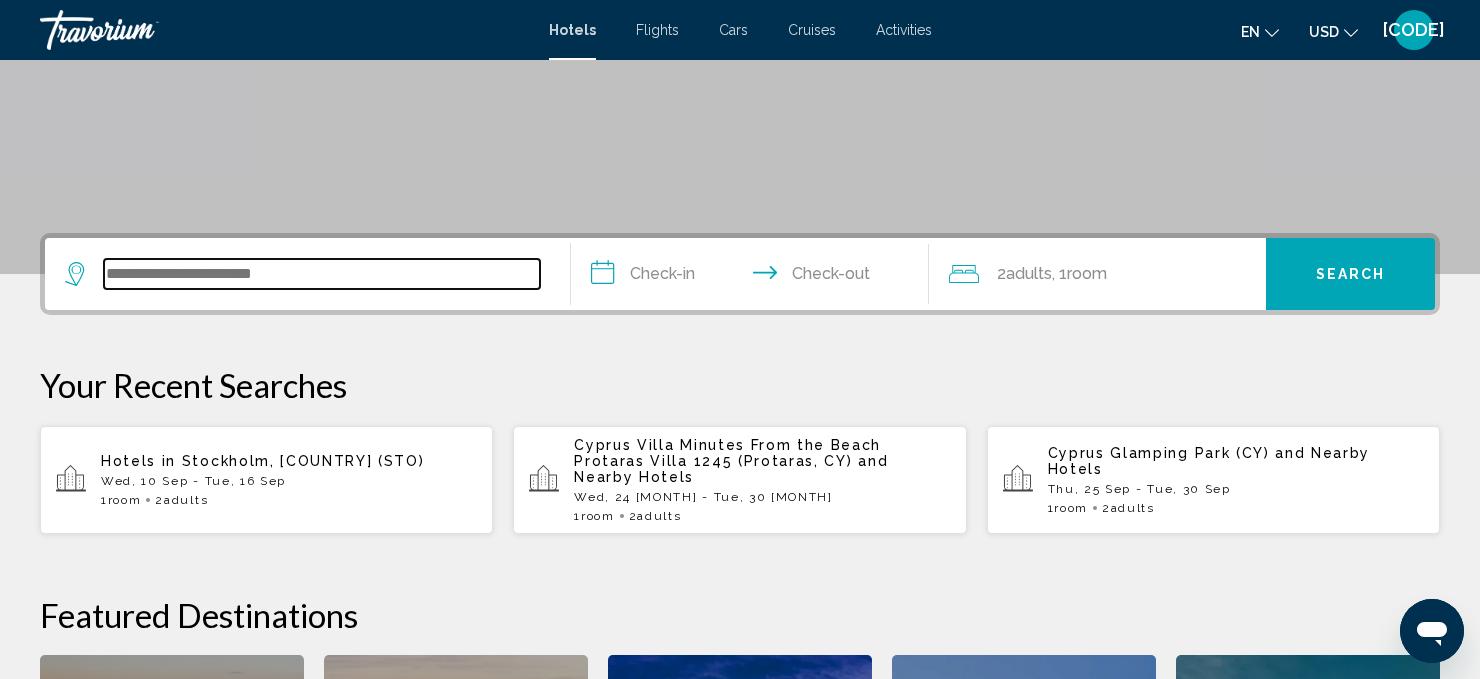 scroll, scrollTop: 493, scrollLeft: 0, axis: vertical 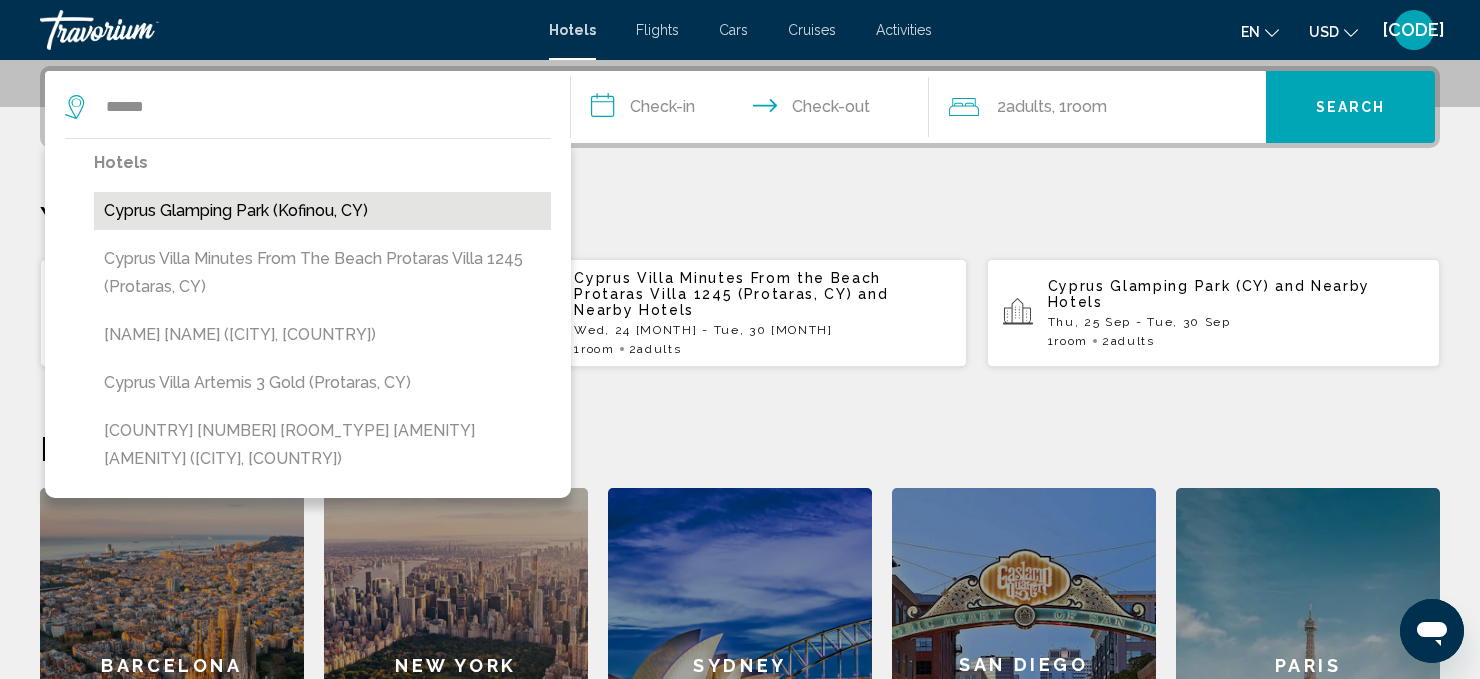 click on "Cyprus Glamping Park (Kofinou, CY)" at bounding box center [322, 211] 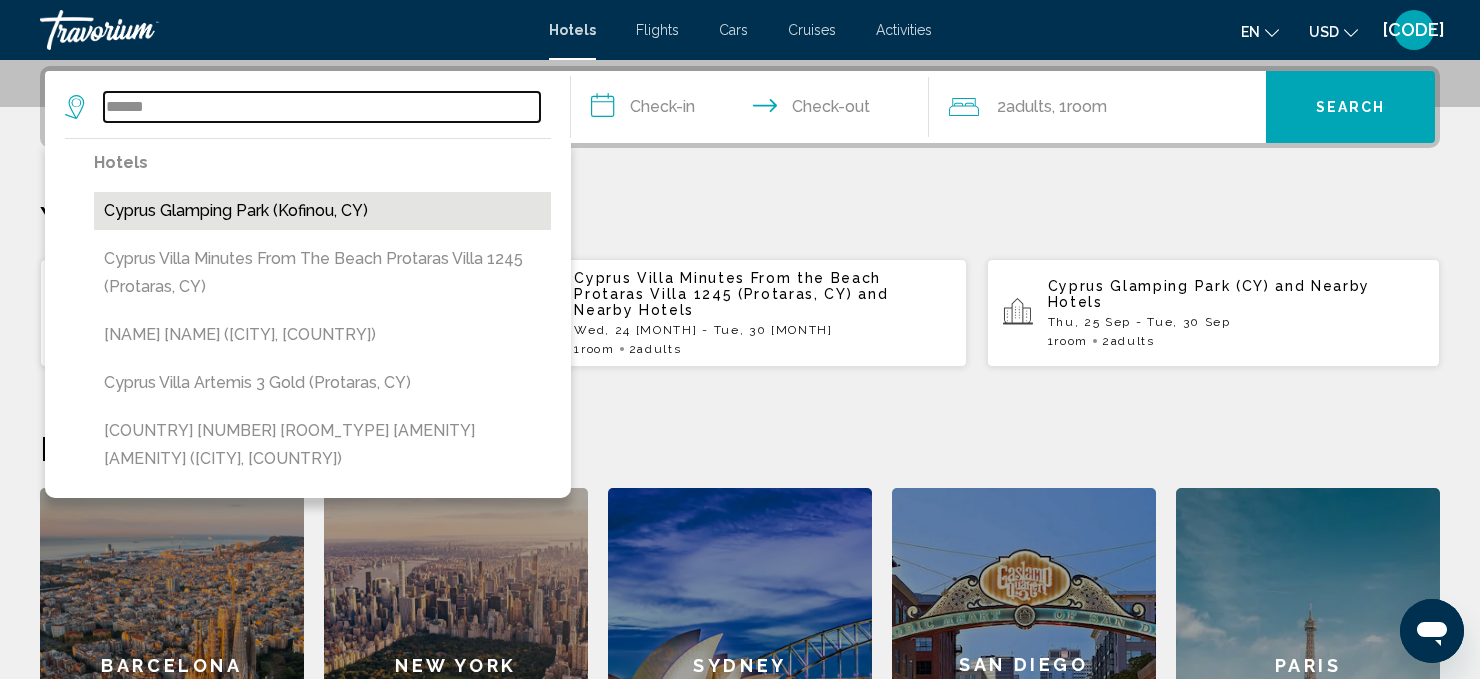 type on "**********" 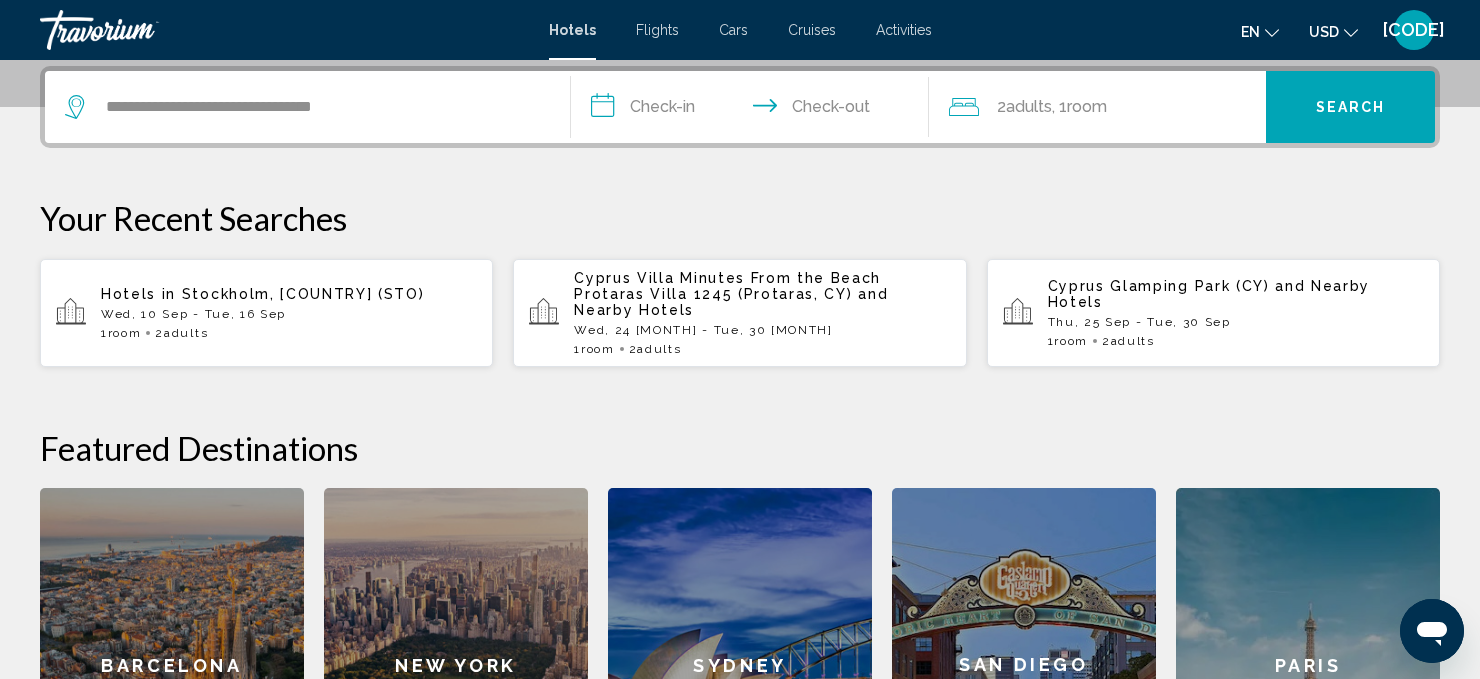 click on "**********" at bounding box center (754, 110) 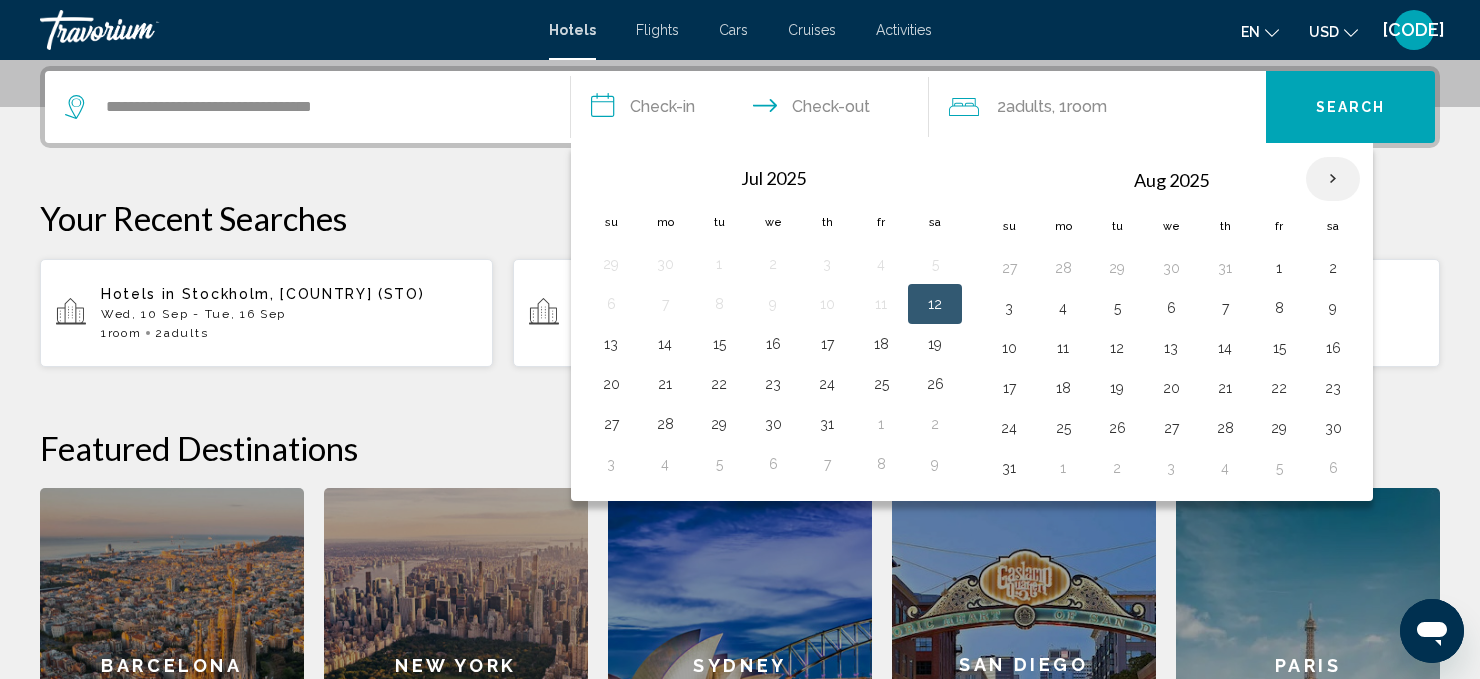 click at bounding box center (1333, 179) 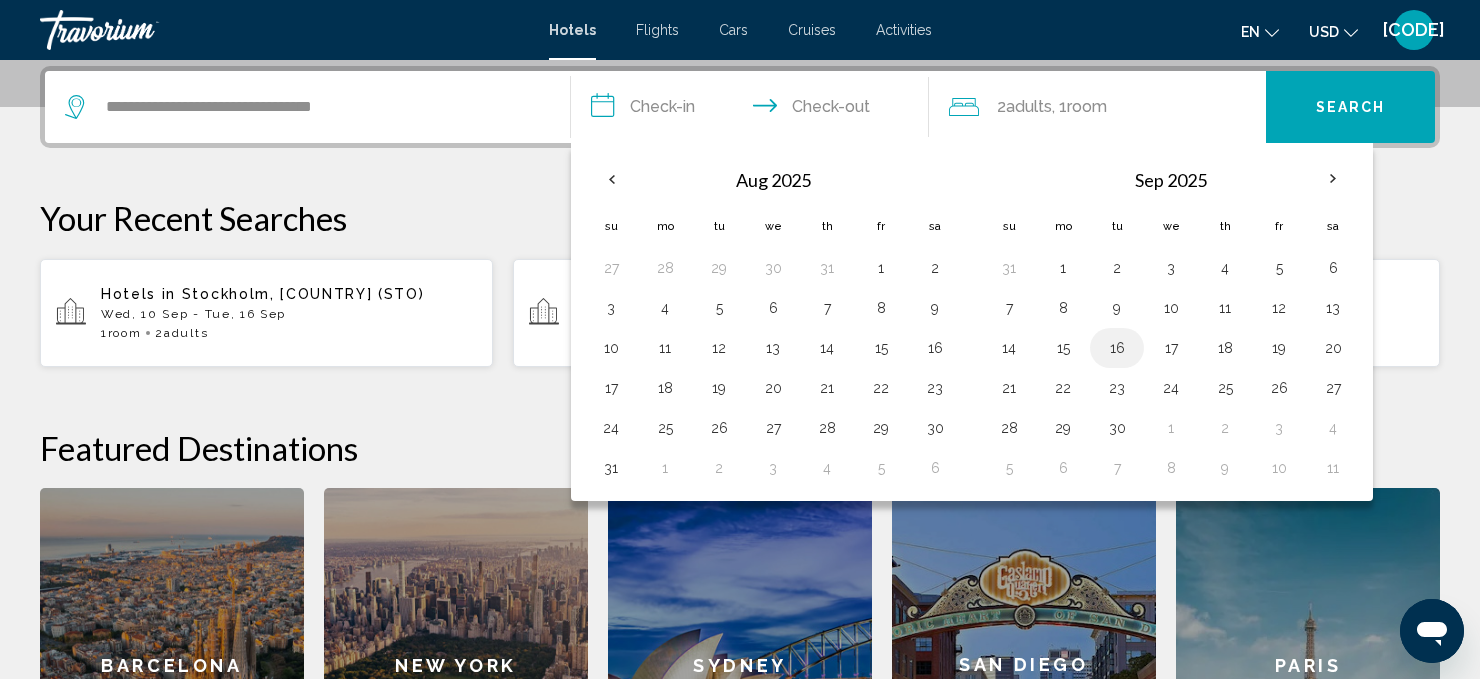 click on "16" at bounding box center [1117, 348] 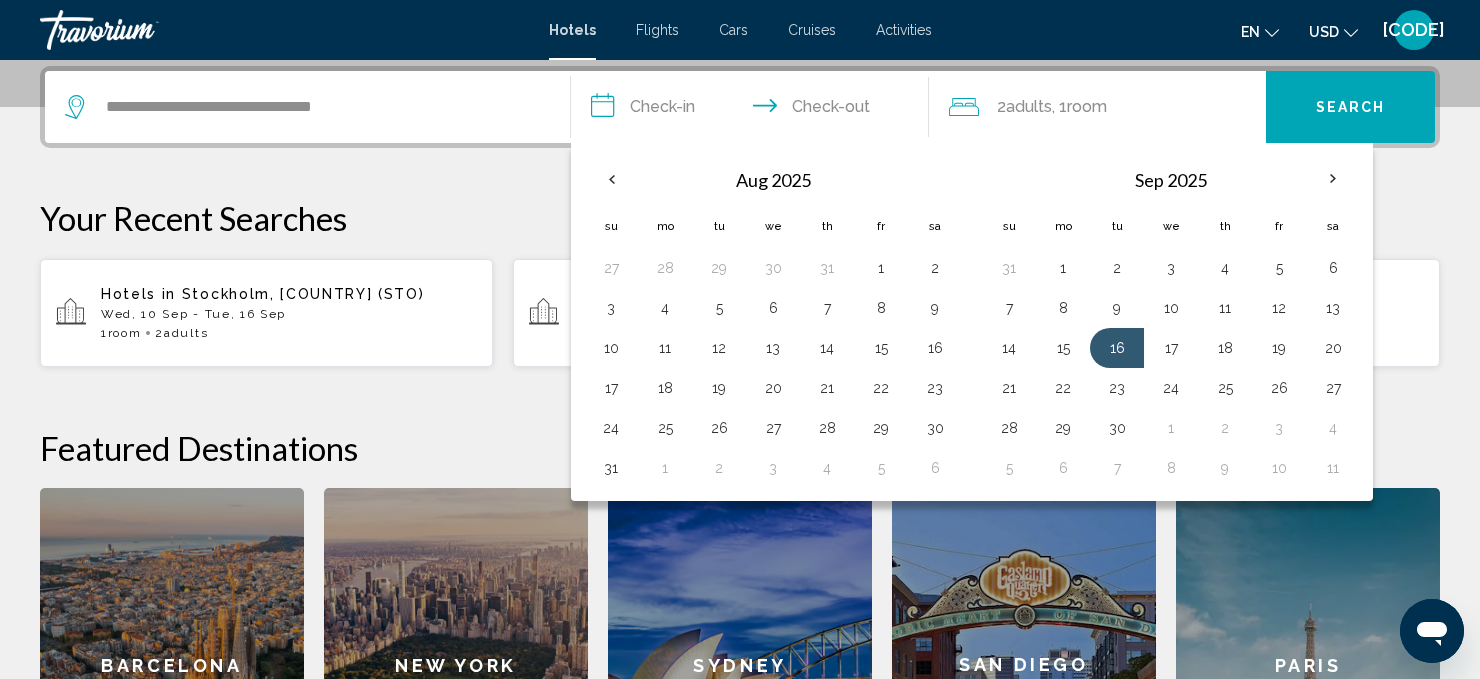 click on "2  Adult Adults , 1  Room rooms" 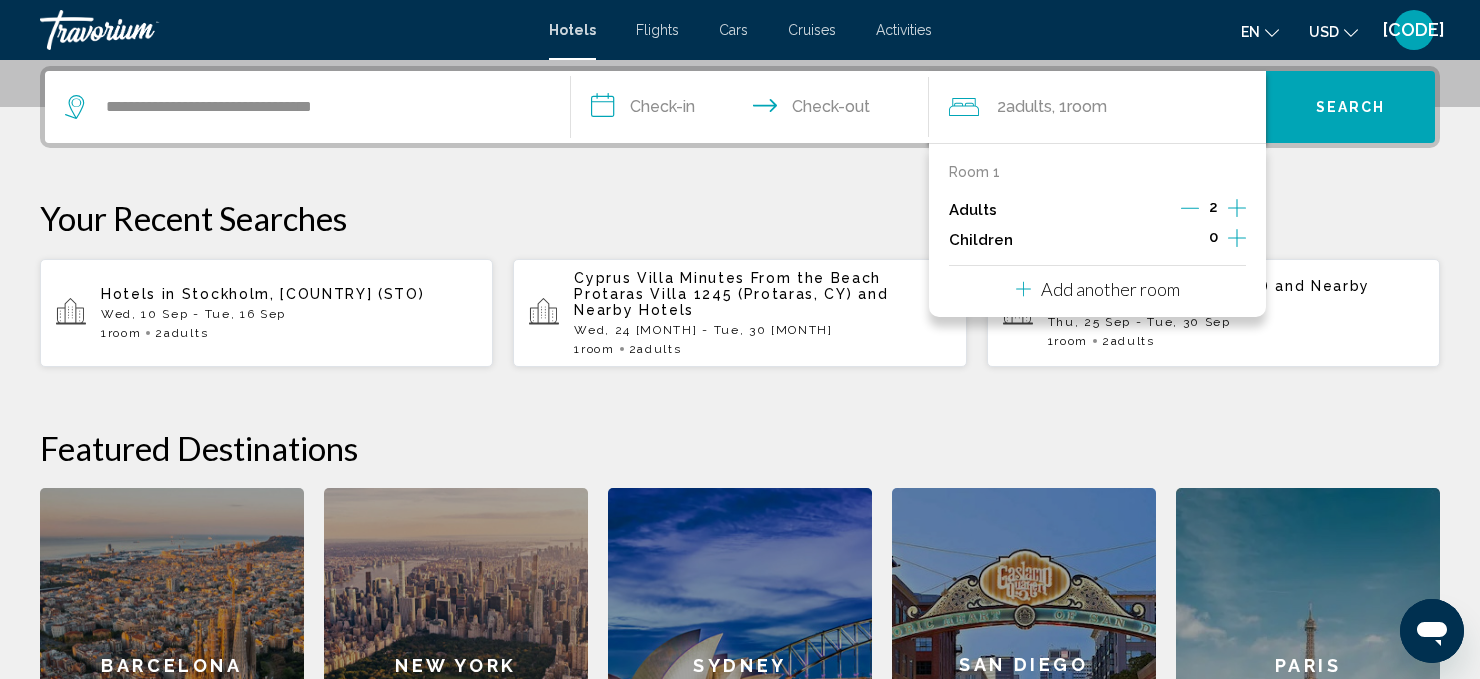 click on "**********" at bounding box center [754, 110] 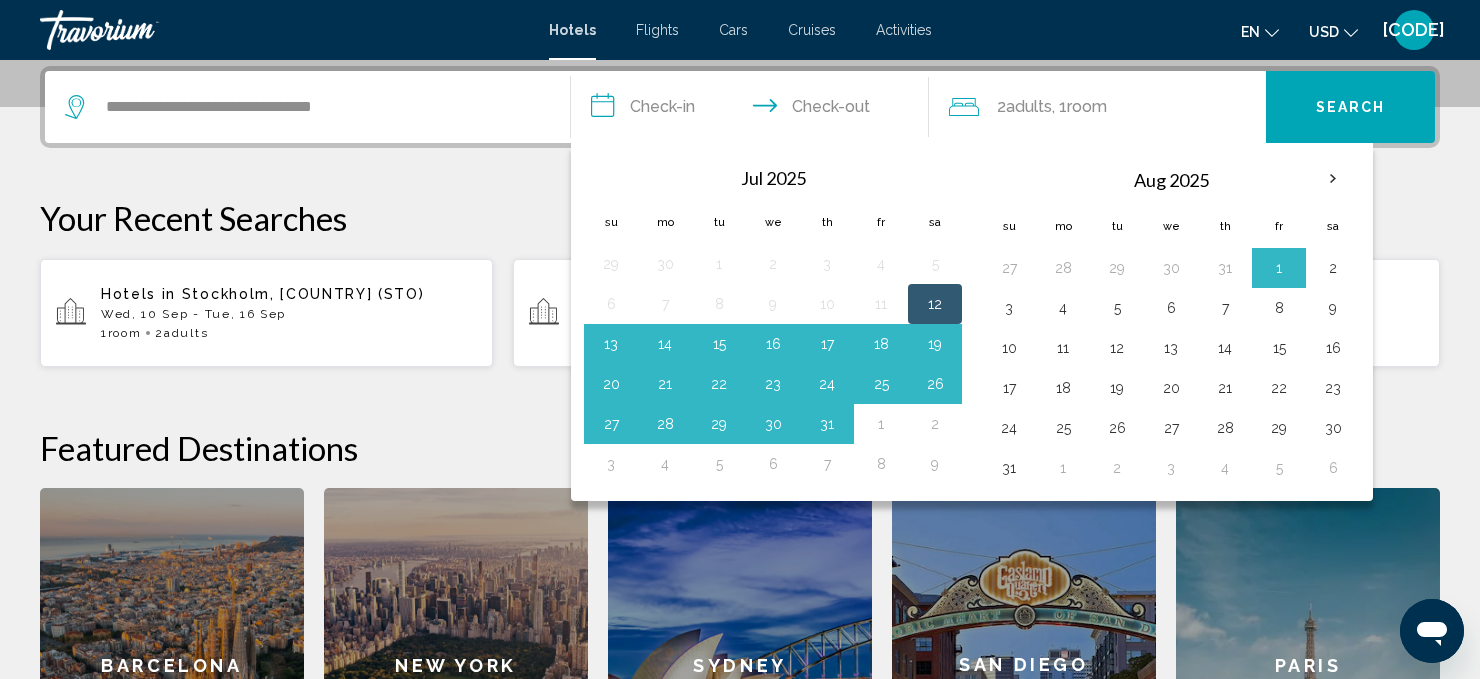 click on "**********" at bounding box center [307, 107] 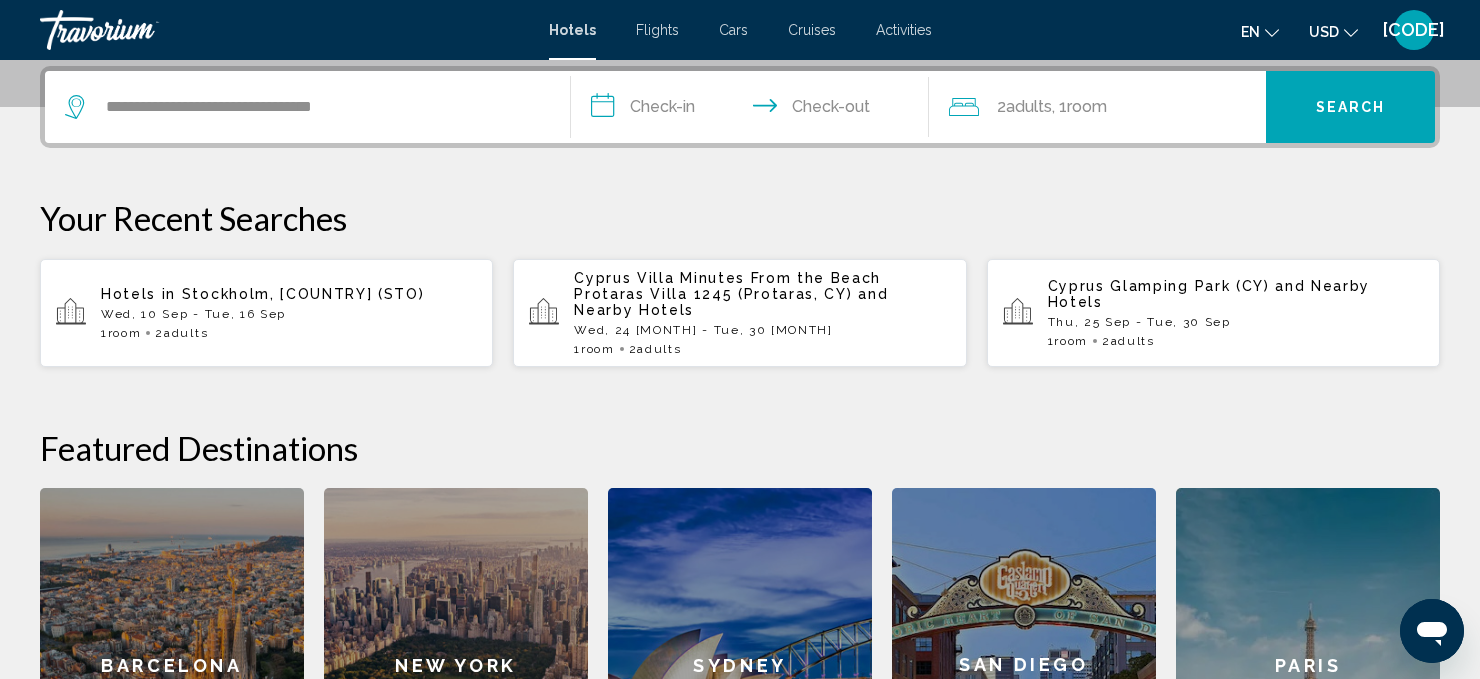 click on "**********" at bounding box center [754, 110] 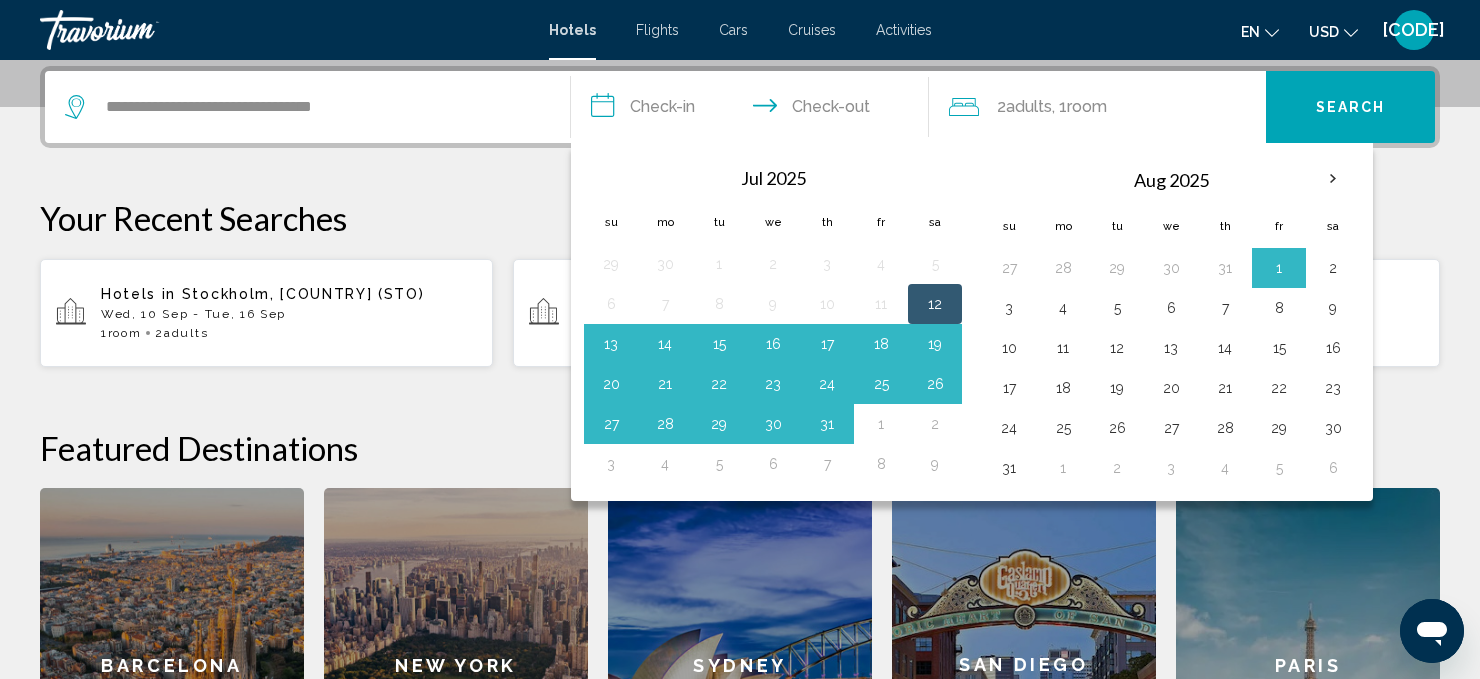 click on "**********" at bounding box center (740, 454) 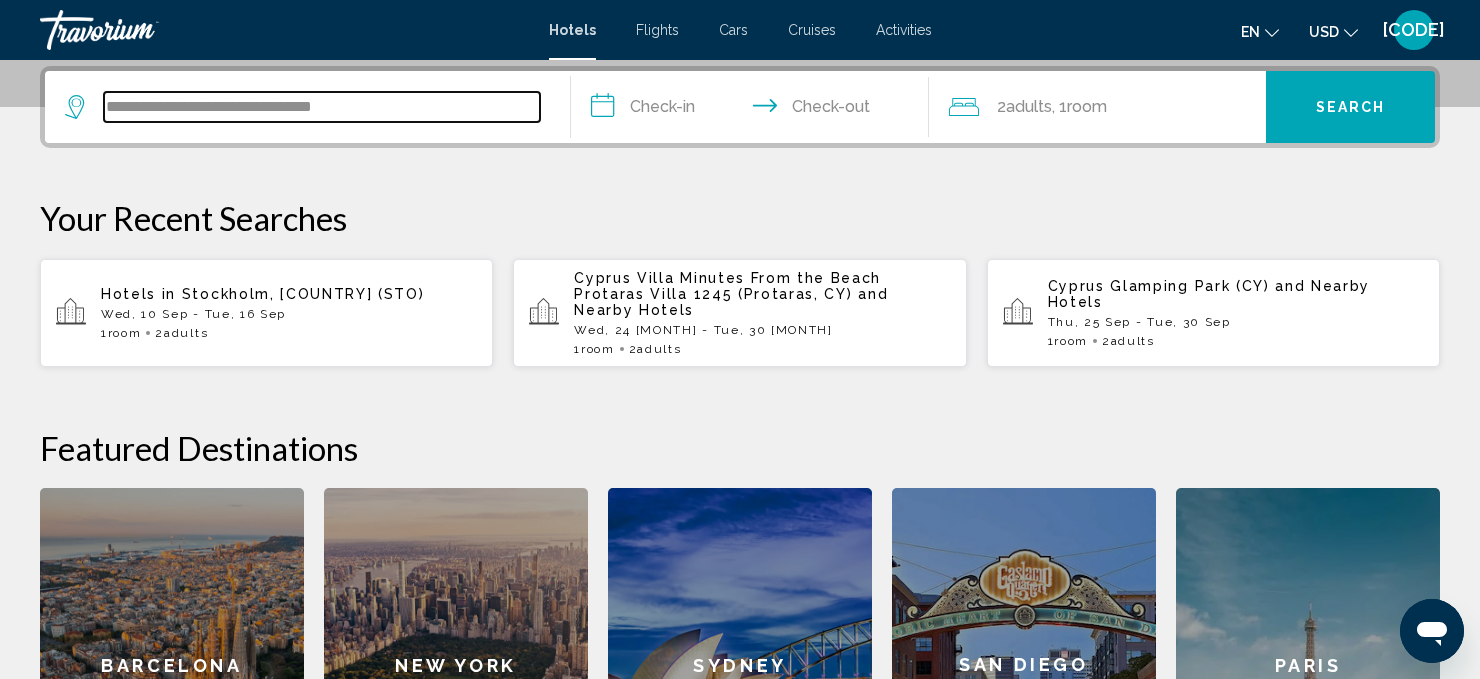 click on "**********" at bounding box center [322, 107] 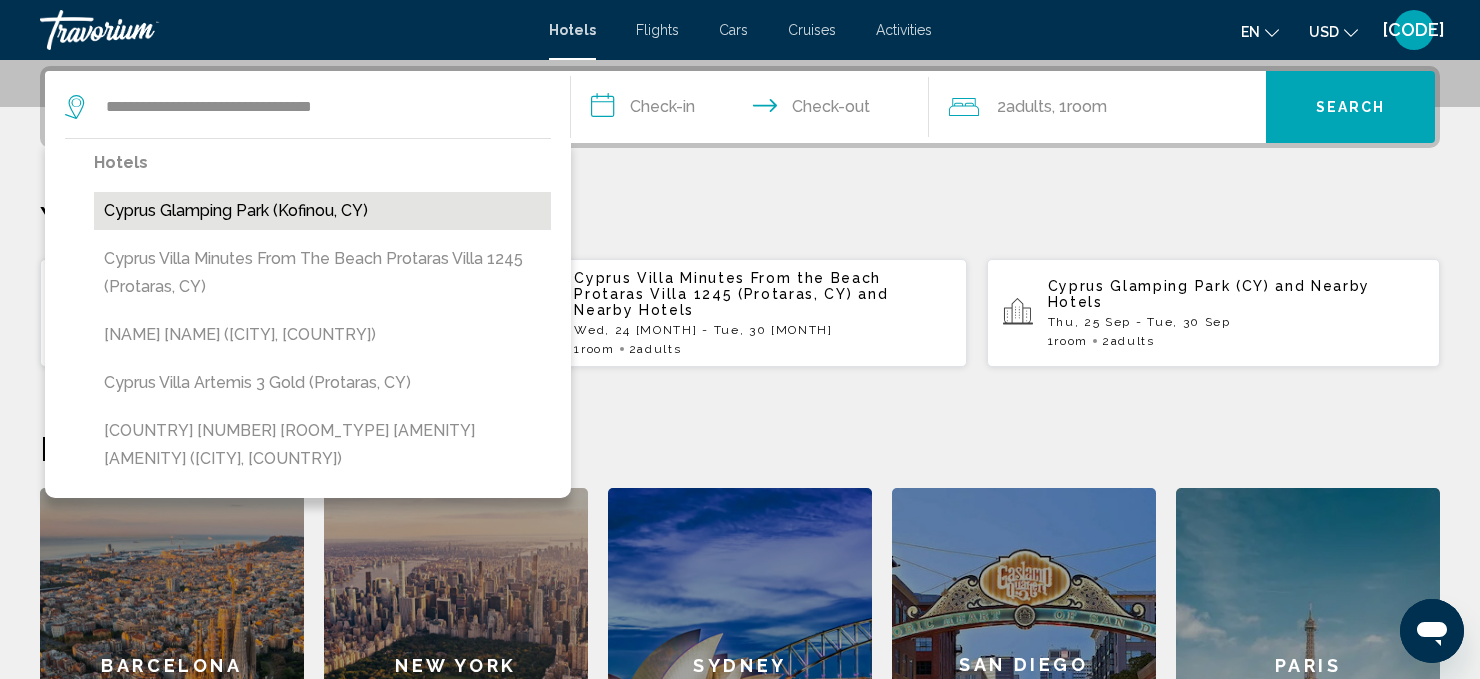 click on "Cyprus Glamping Park (Kofinou, CY)" at bounding box center [322, 211] 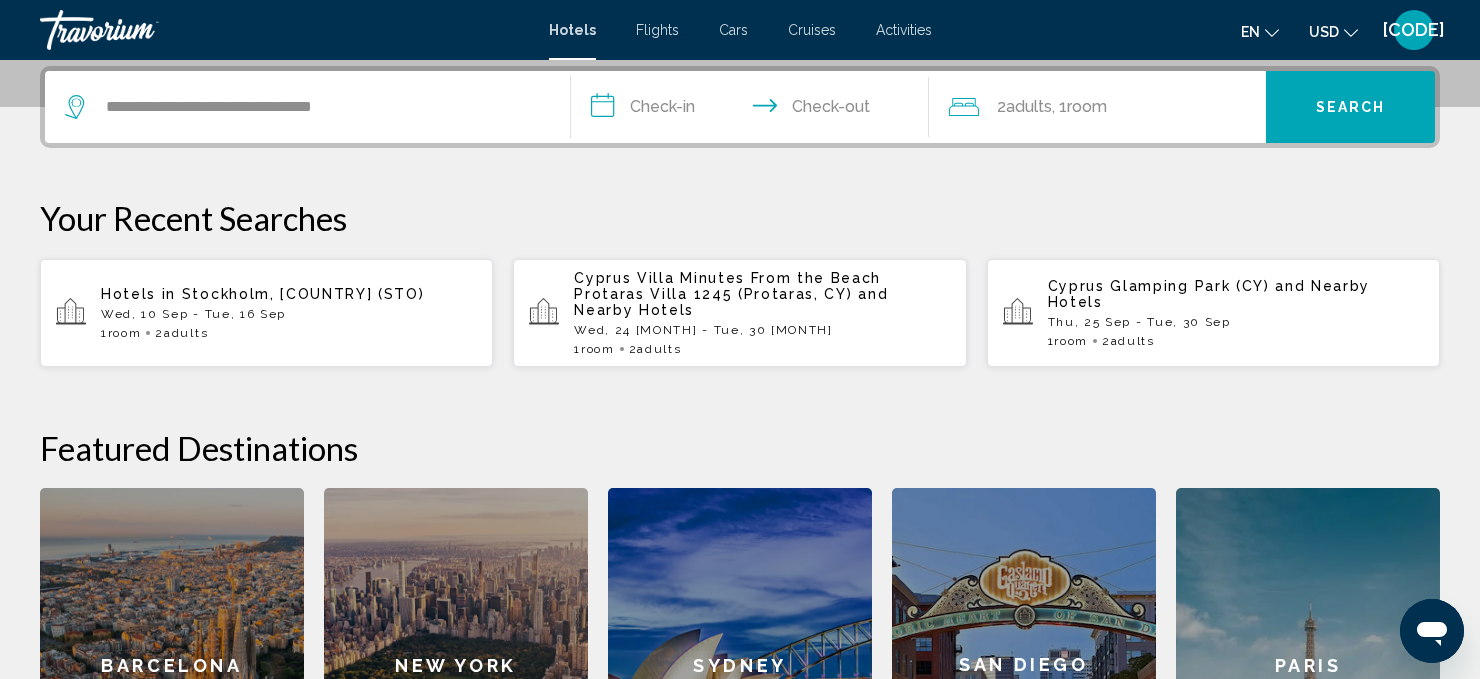 click on "**********" at bounding box center (754, 110) 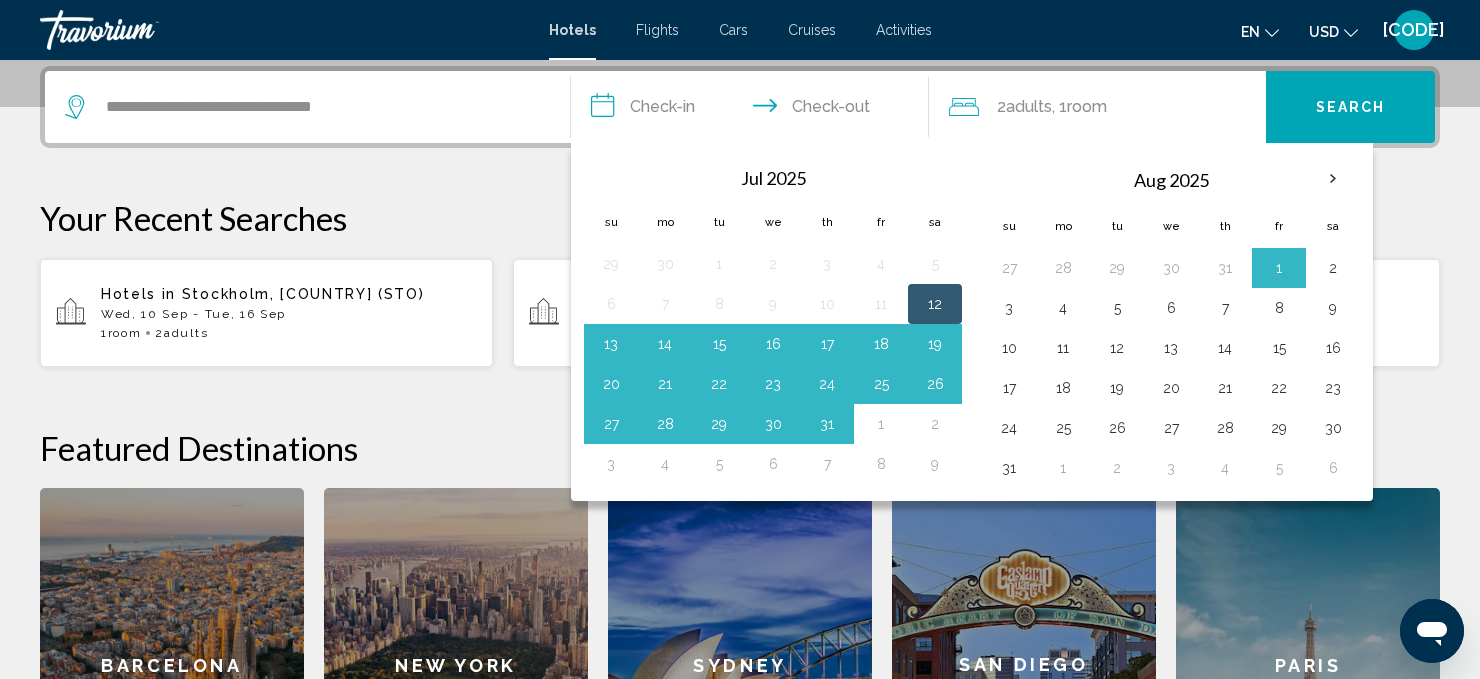 click on "**********" at bounding box center (754, 110) 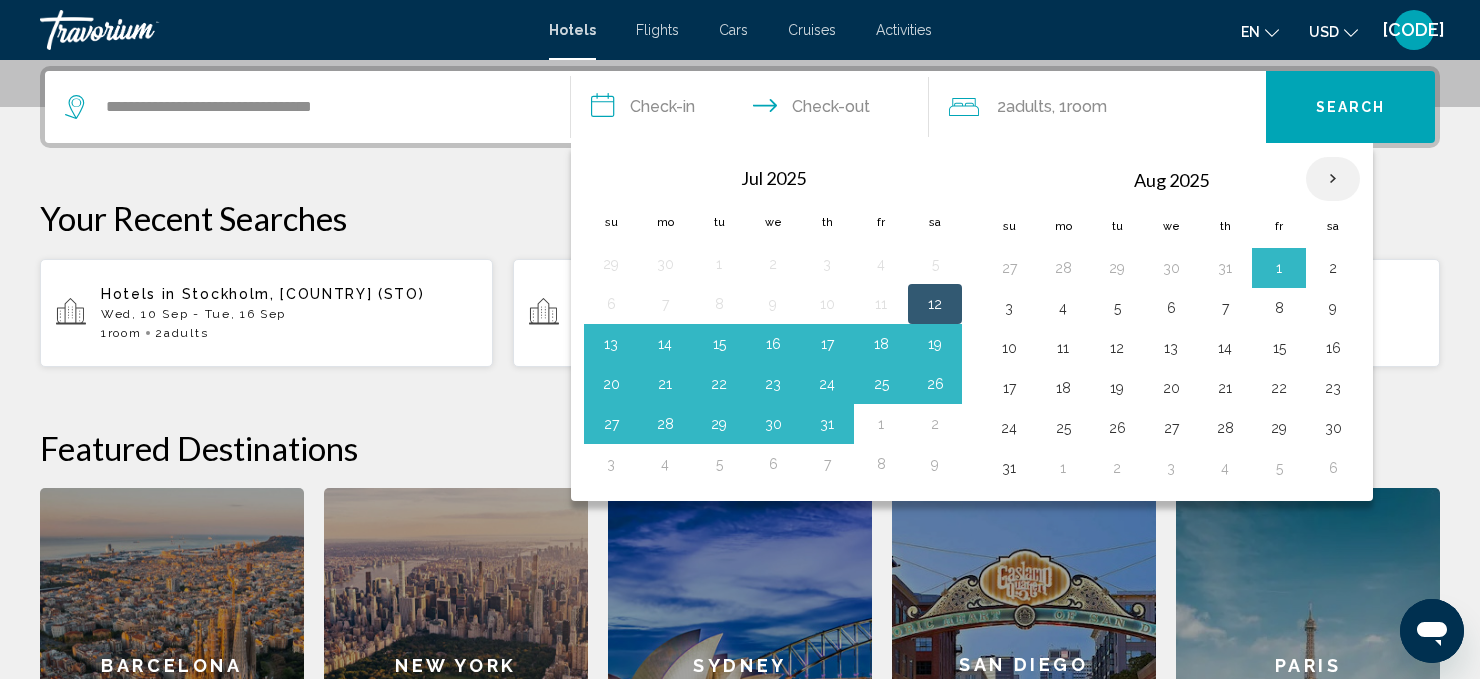 click at bounding box center (1333, 179) 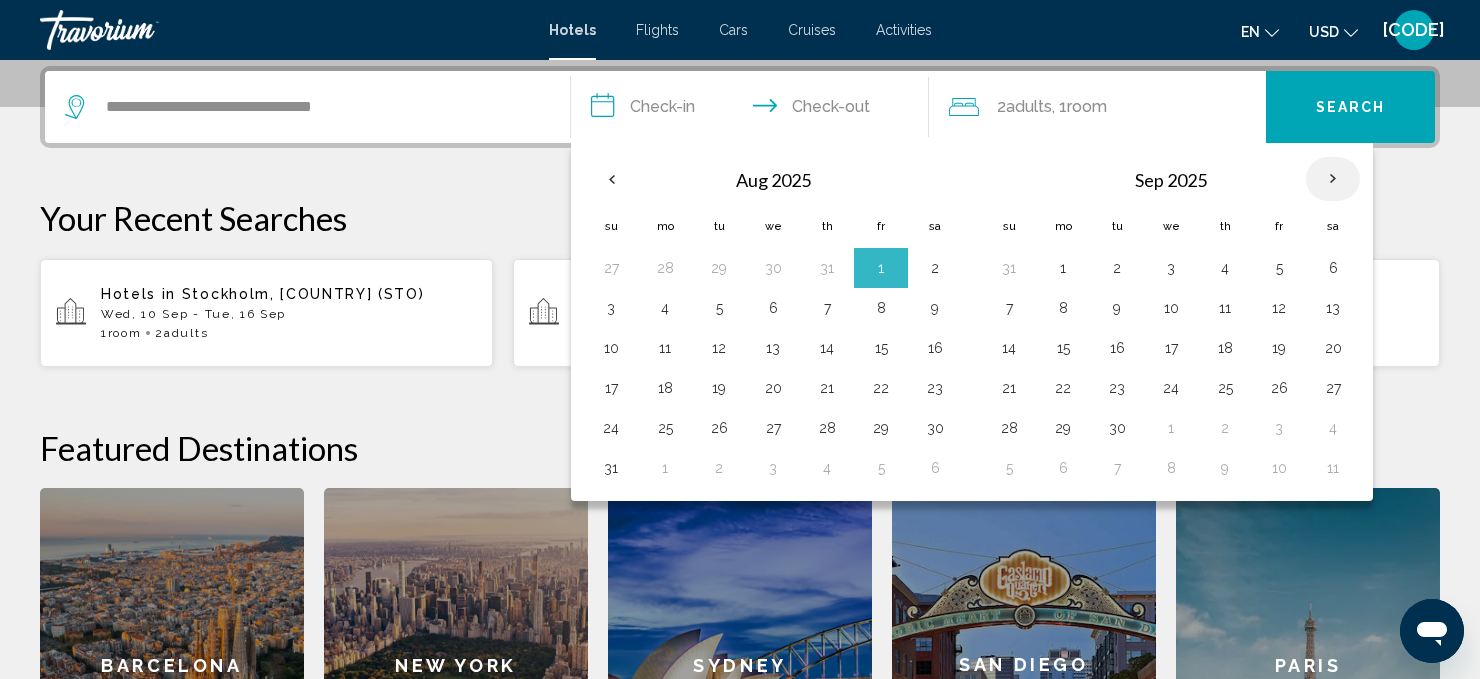 click at bounding box center [1333, 179] 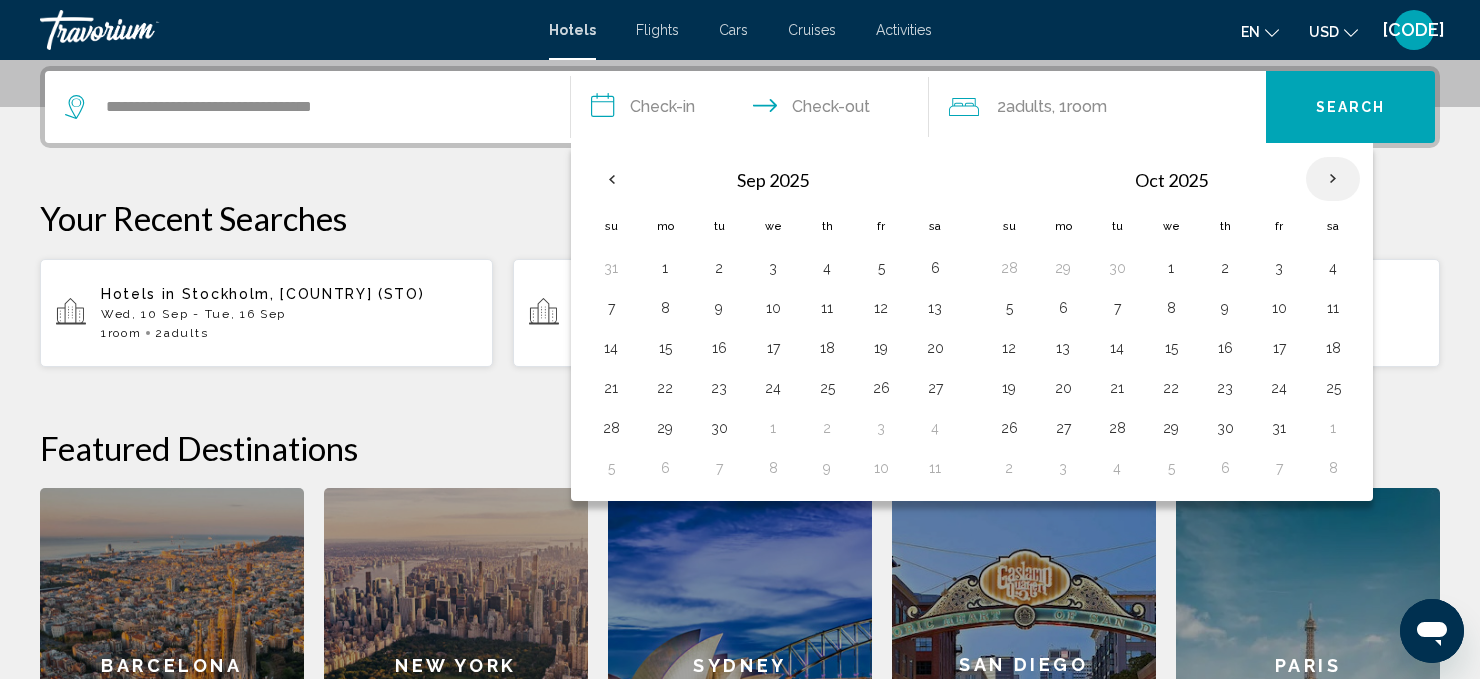 click at bounding box center [1333, 179] 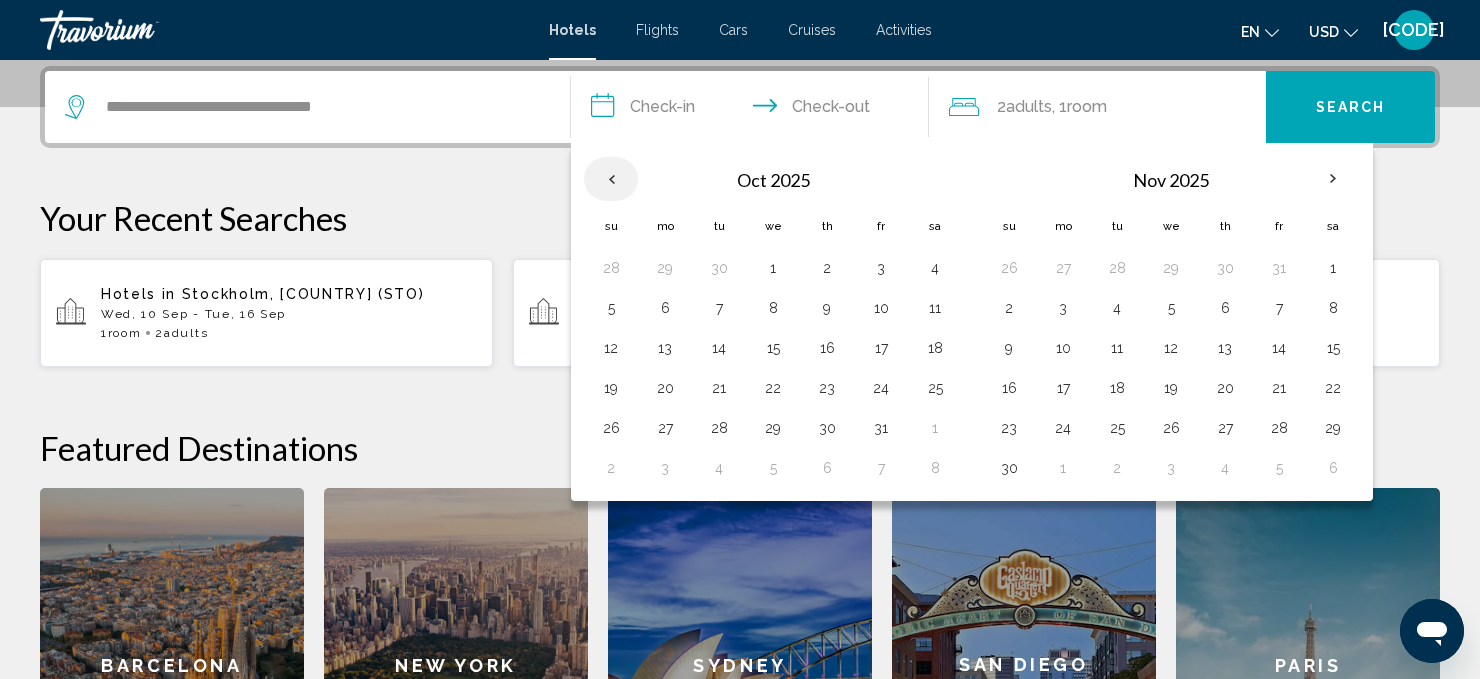click at bounding box center [611, 179] 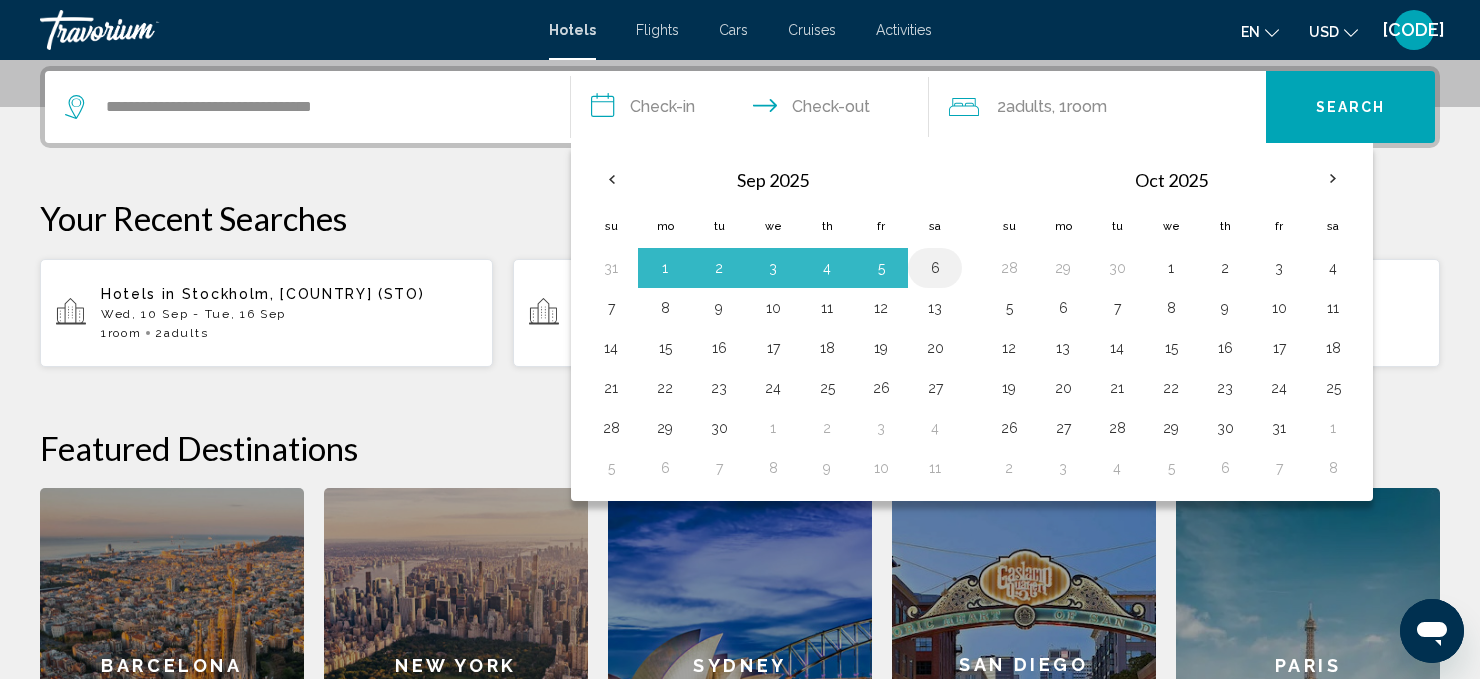 click on "6" at bounding box center (935, 268) 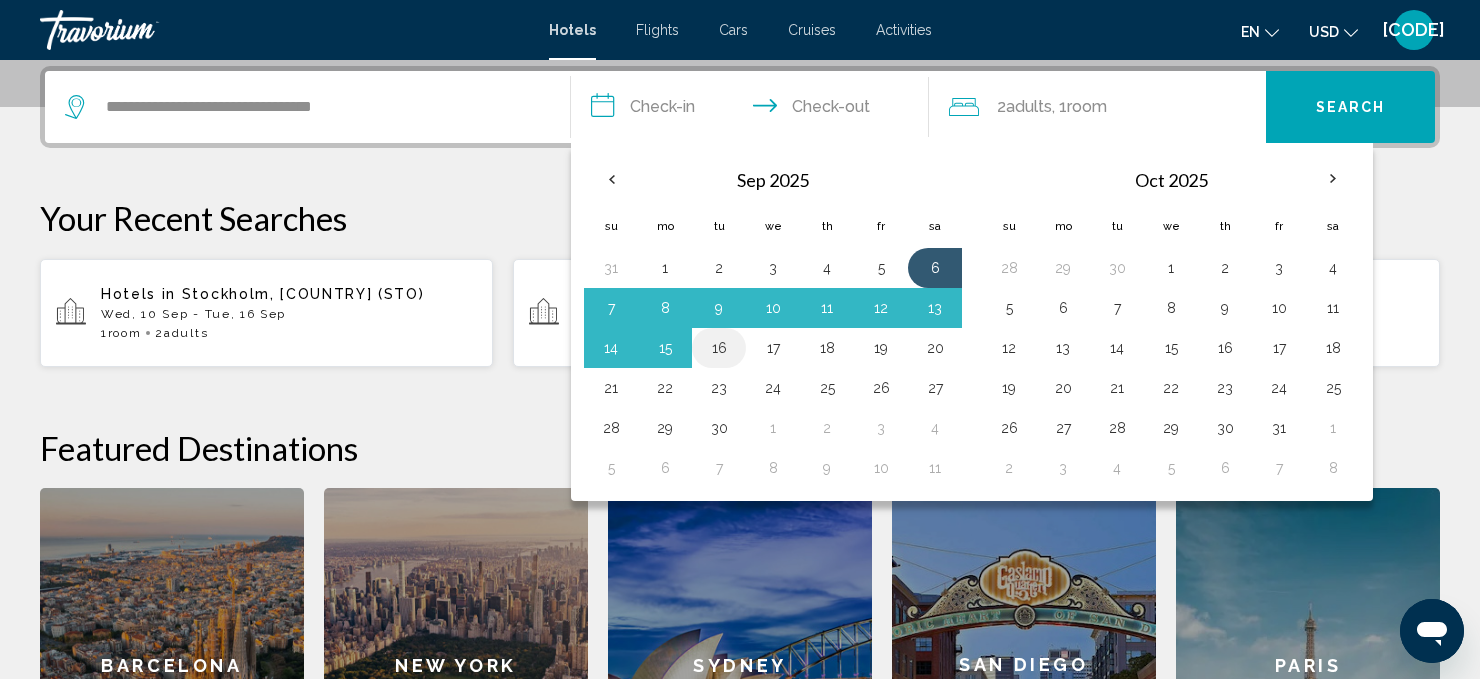 click on "16" at bounding box center (719, 348) 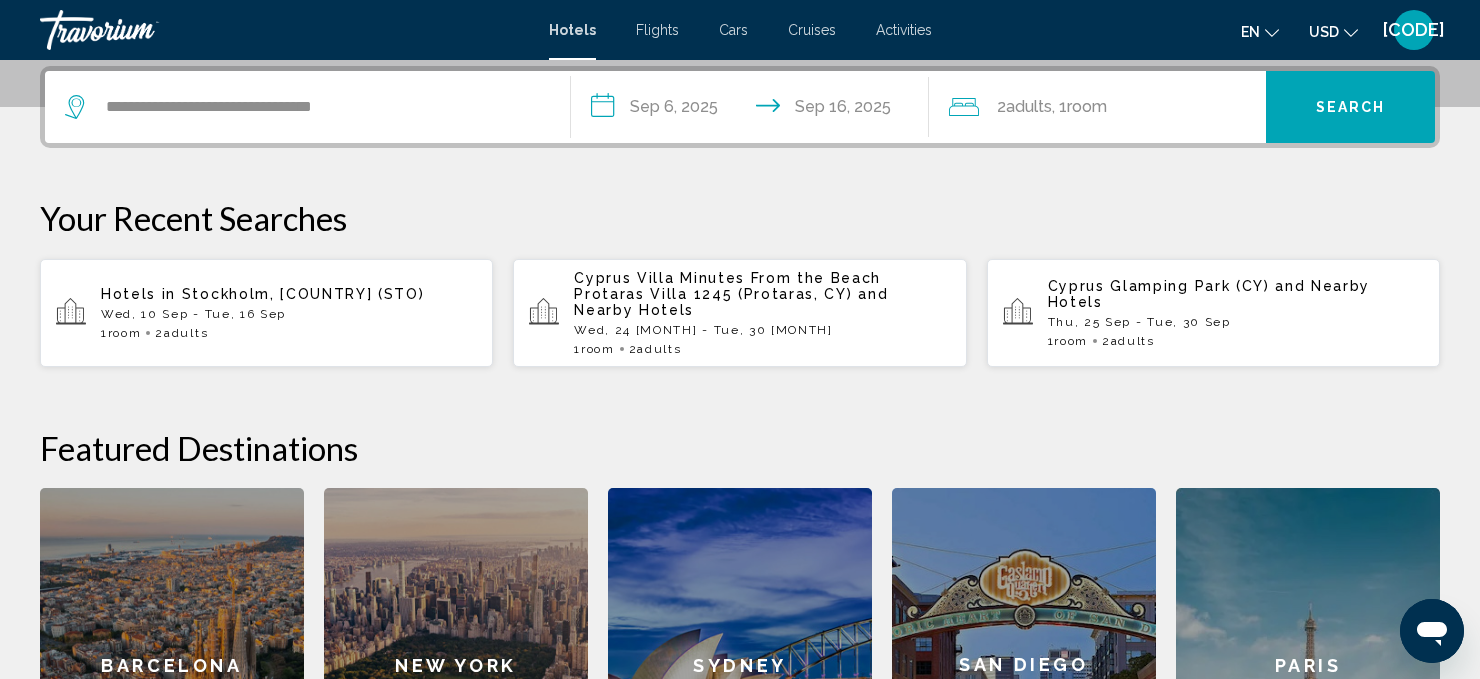 click on "Search" at bounding box center [1351, 108] 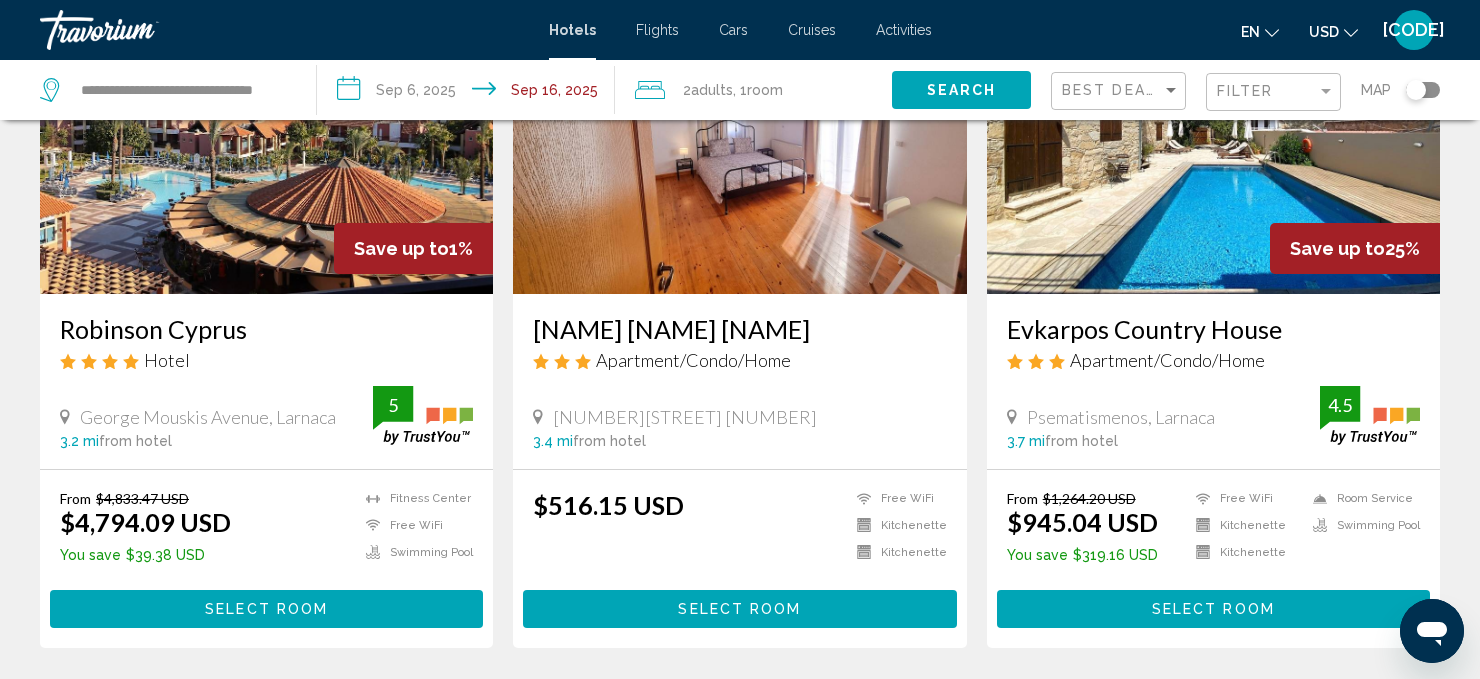 scroll, scrollTop: 0, scrollLeft: 0, axis: both 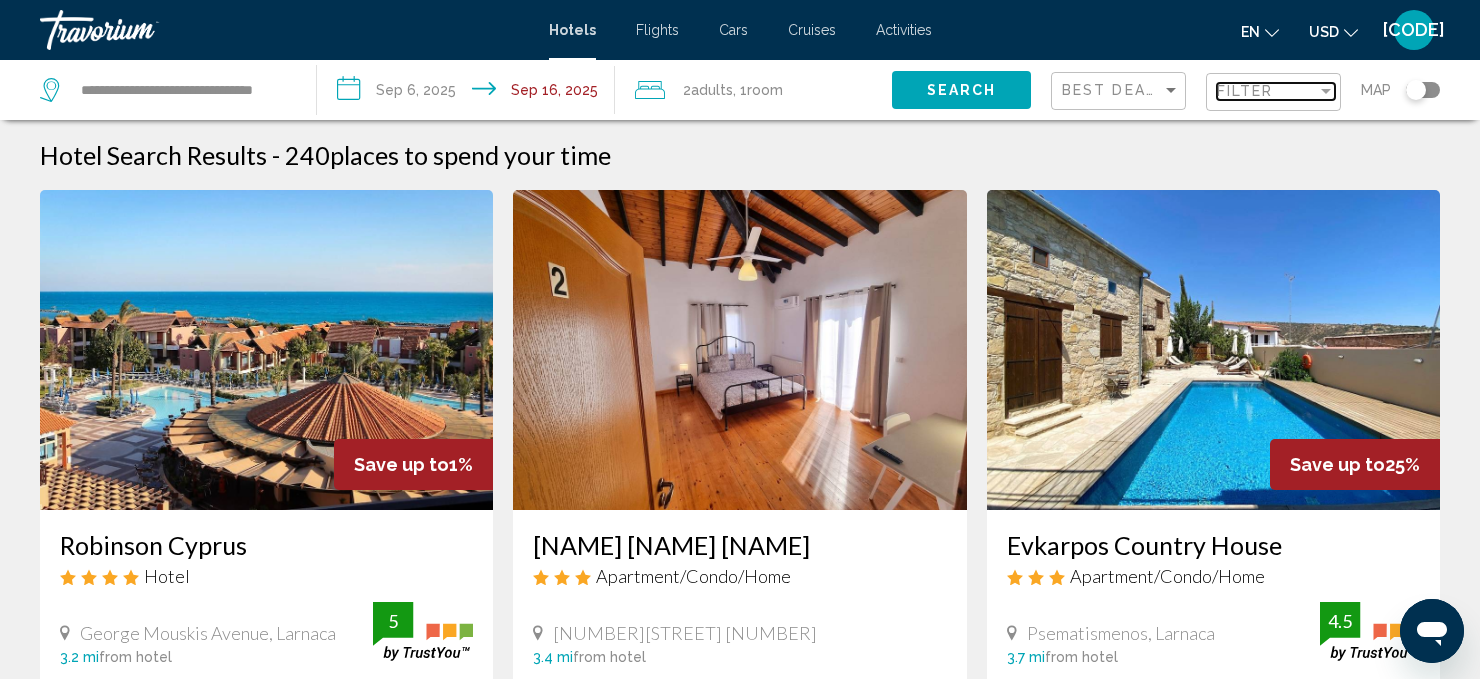click at bounding box center (1326, 91) 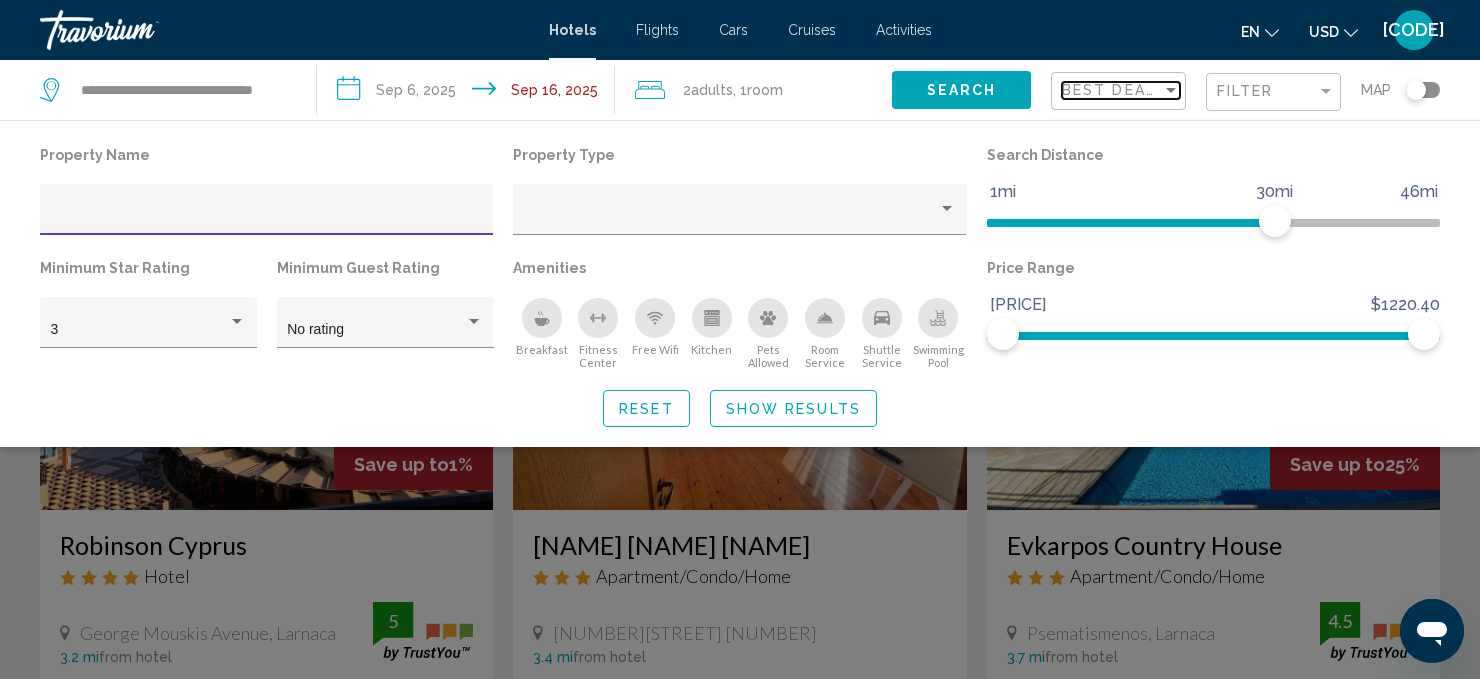 click at bounding box center (1171, 90) 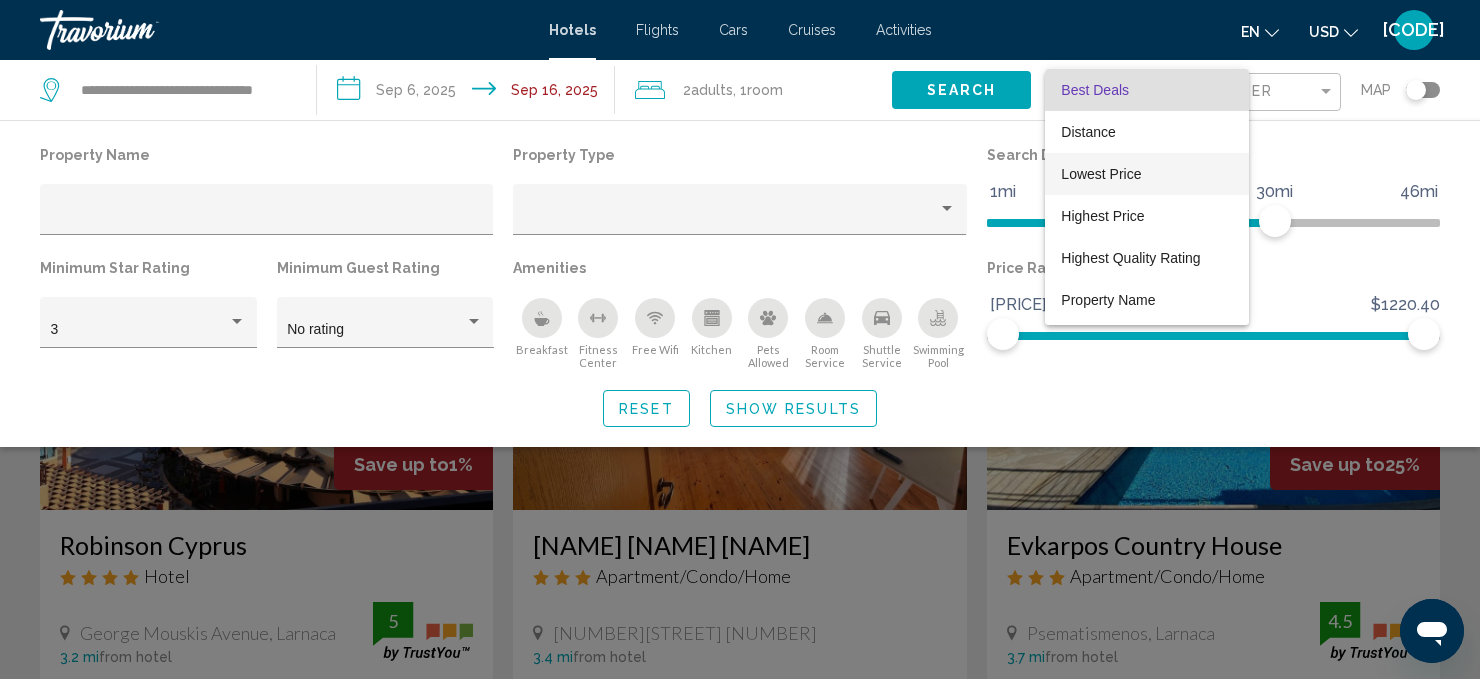 click on "Lowest Price" at bounding box center (1101, 174) 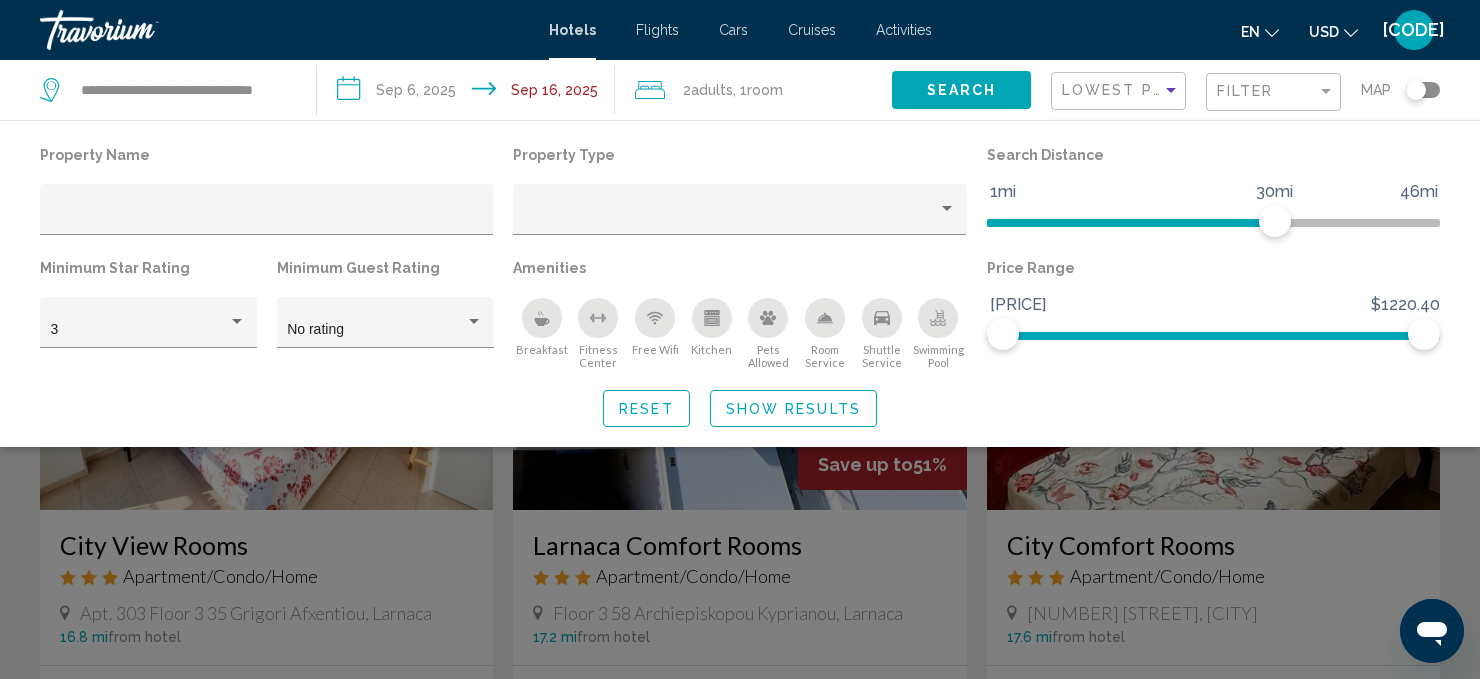 click 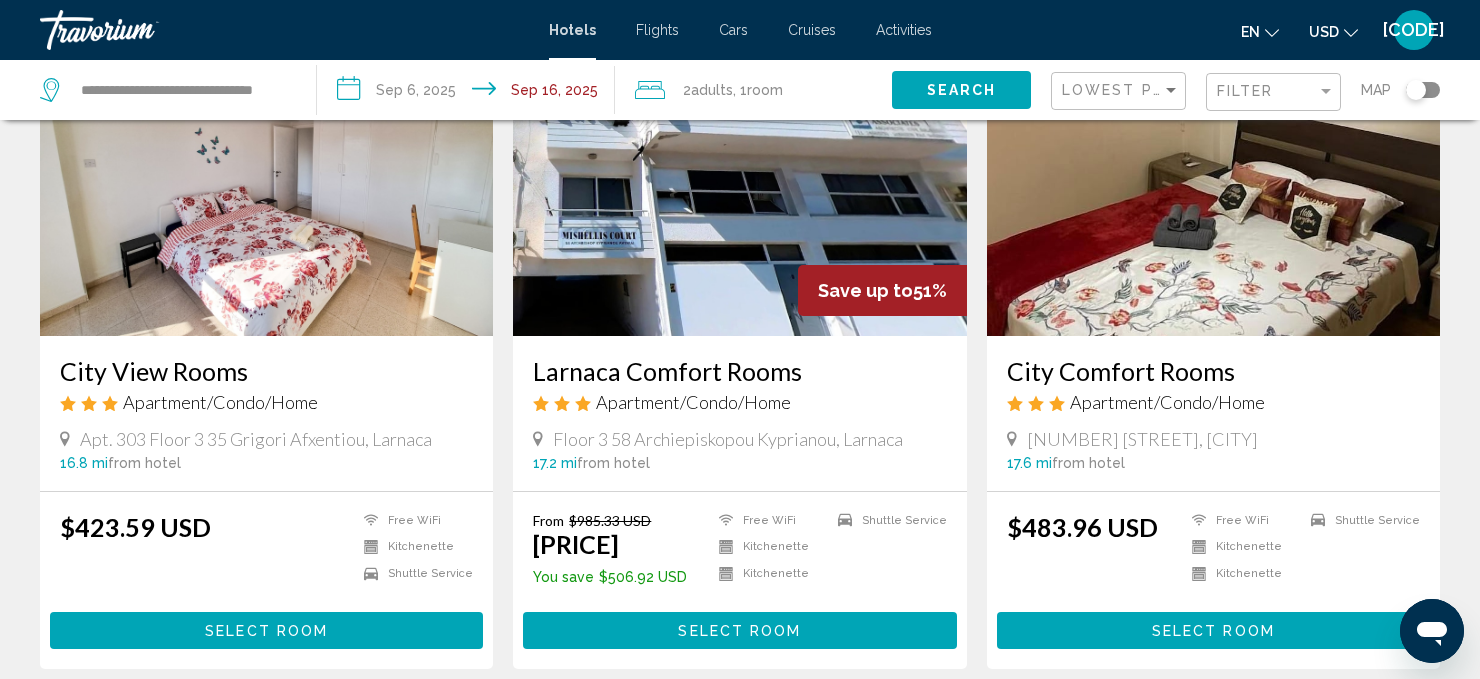 scroll, scrollTop: 168, scrollLeft: 0, axis: vertical 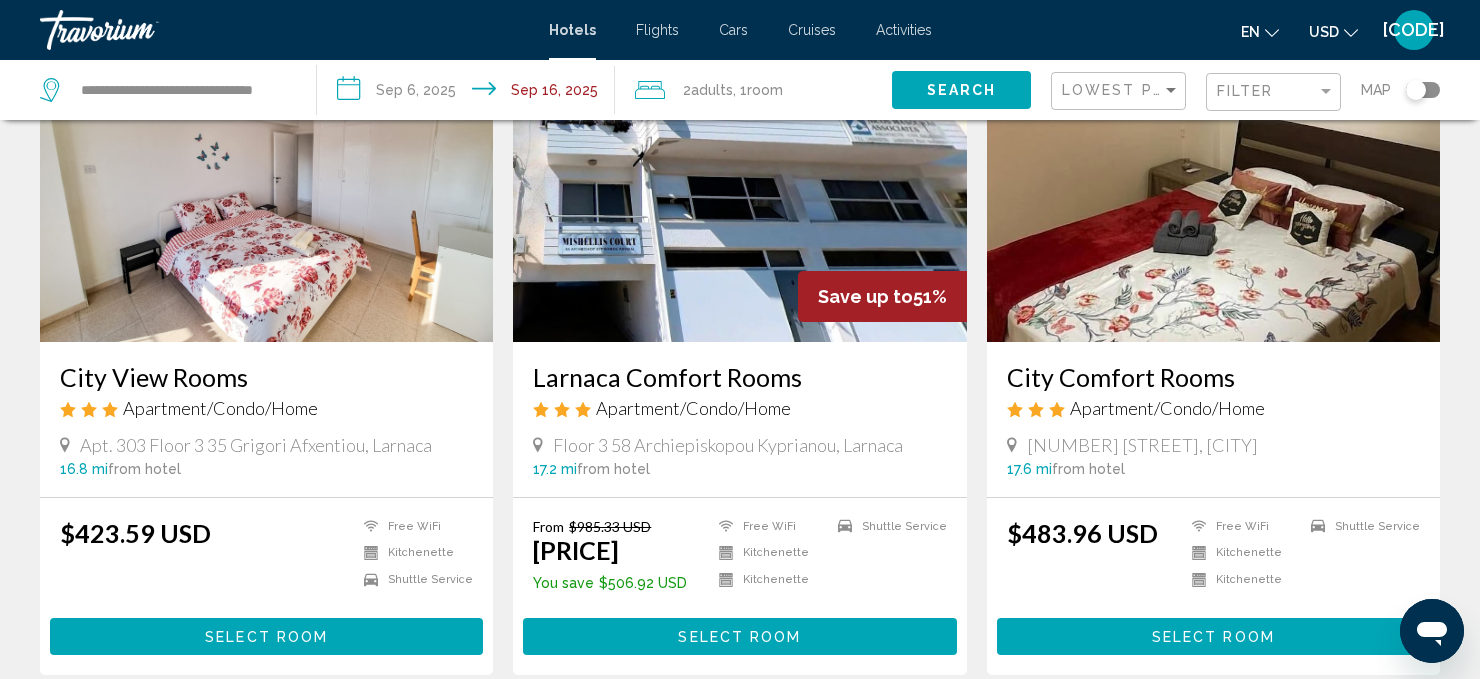 click on "City View Rooms" at bounding box center [266, 377] 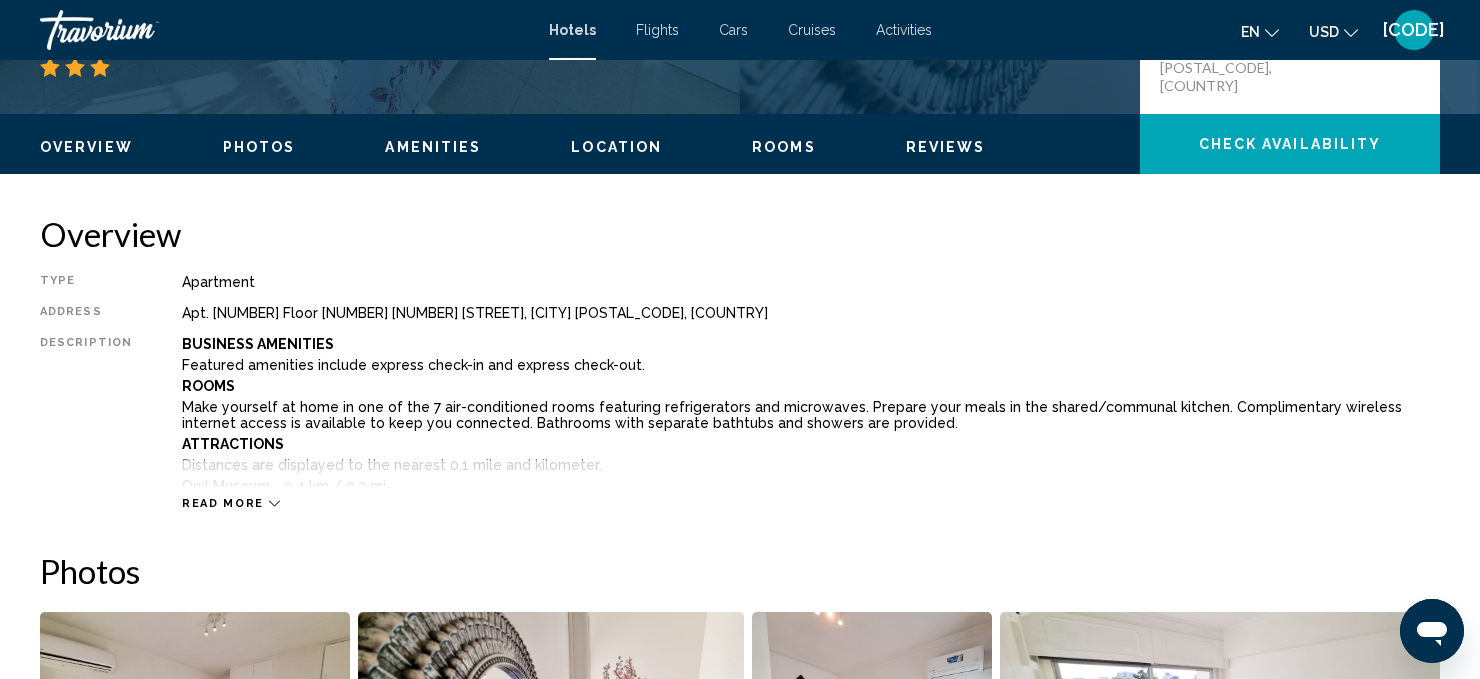 scroll, scrollTop: 547, scrollLeft: 0, axis: vertical 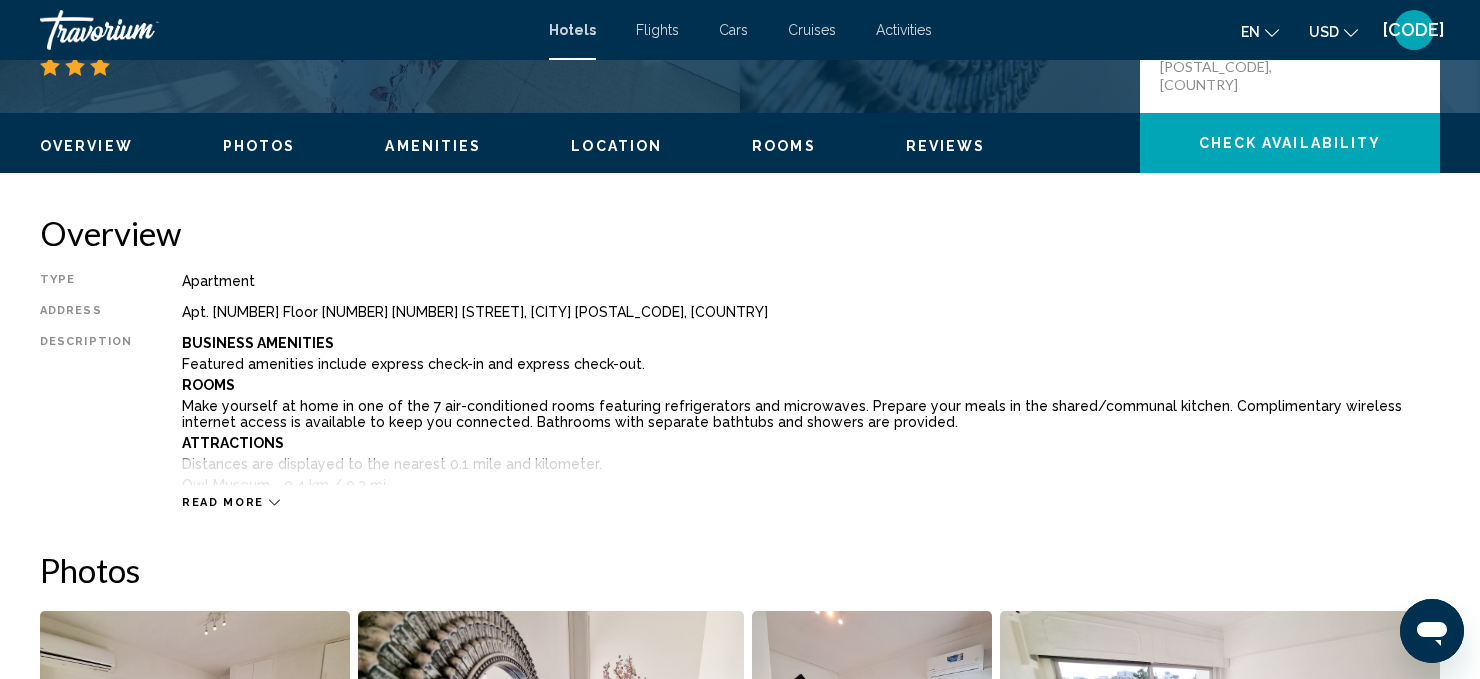 click on "Check Availability" 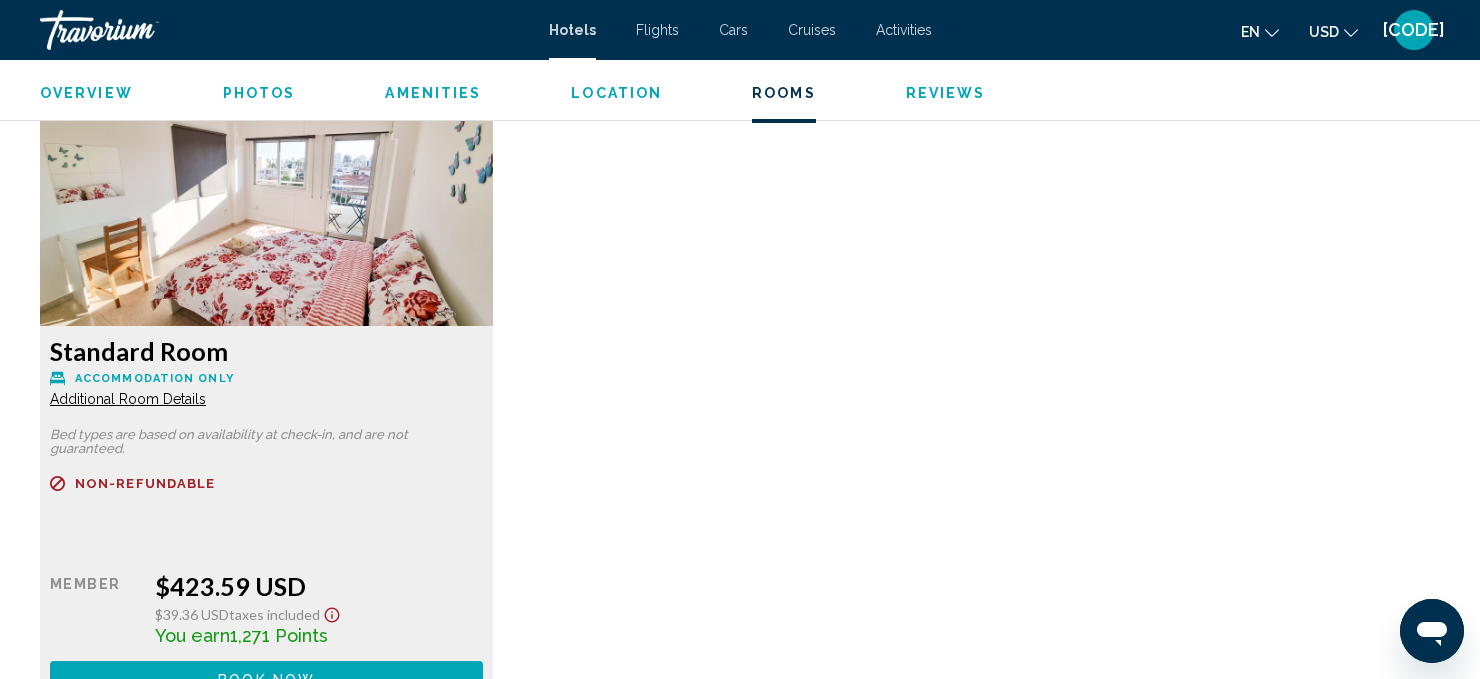 scroll, scrollTop: 2796, scrollLeft: 0, axis: vertical 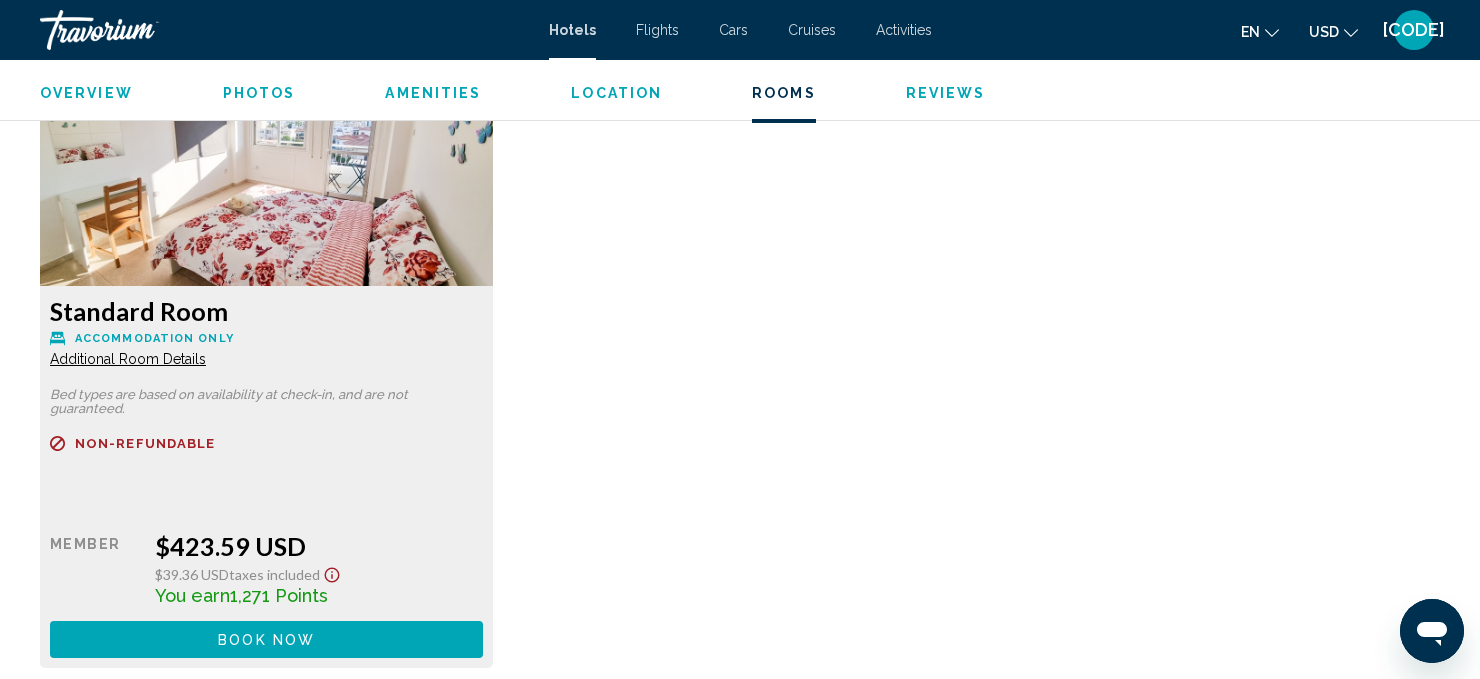 click on "Book now No longer available" at bounding box center (266, 639) 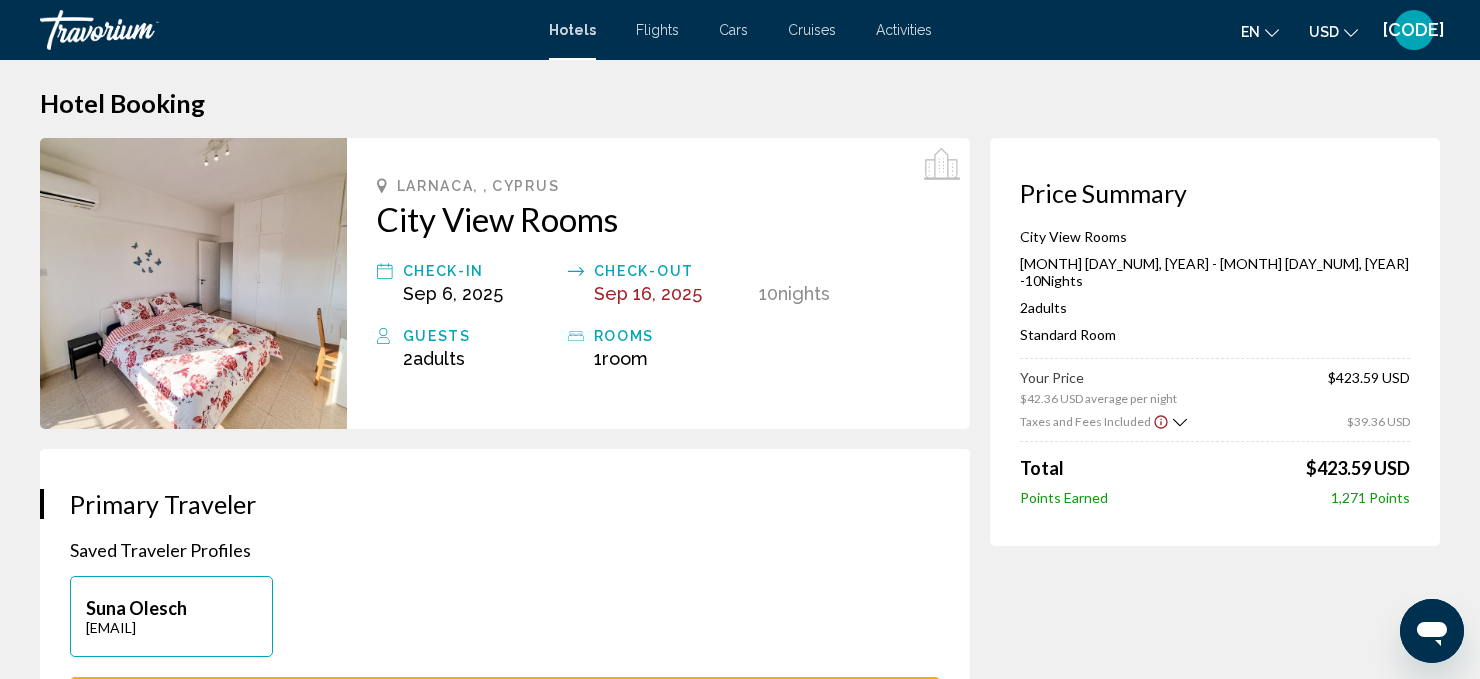 scroll, scrollTop: 0, scrollLeft: 0, axis: both 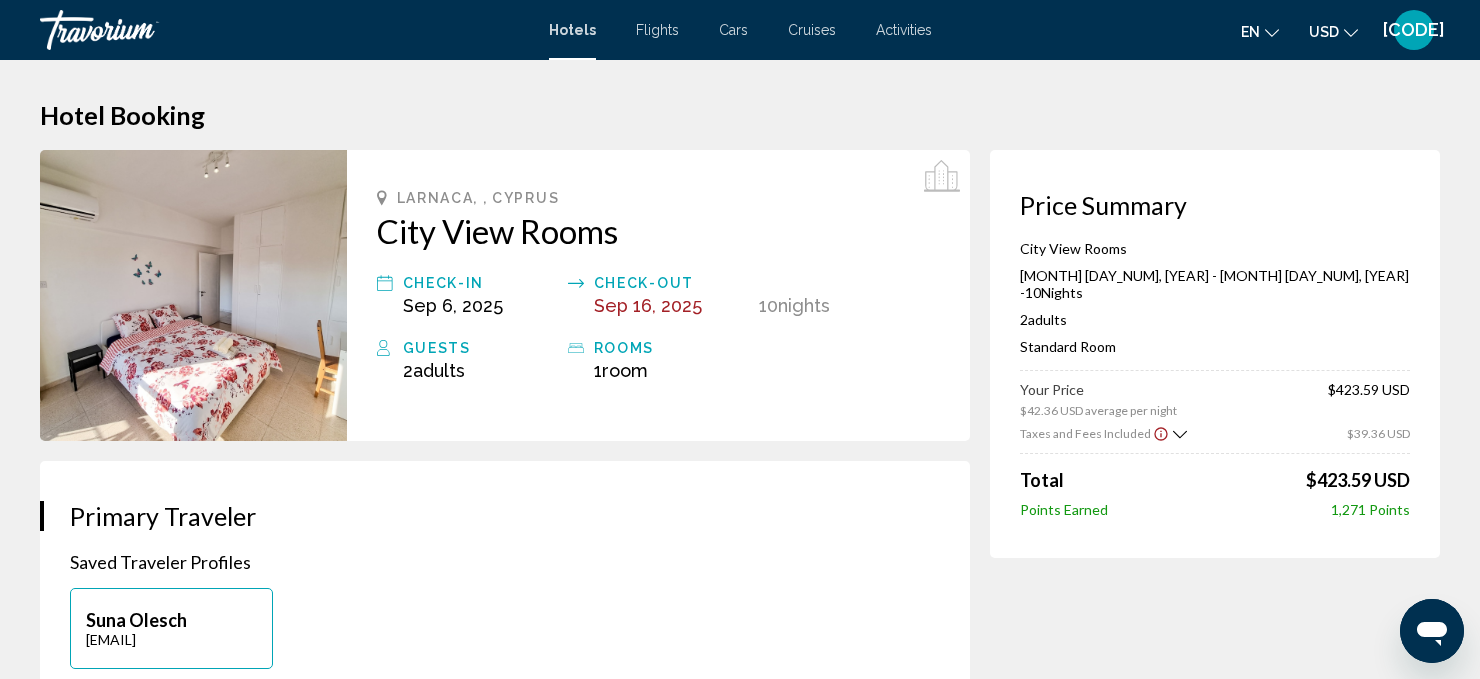 click on "Flights" at bounding box center [657, 30] 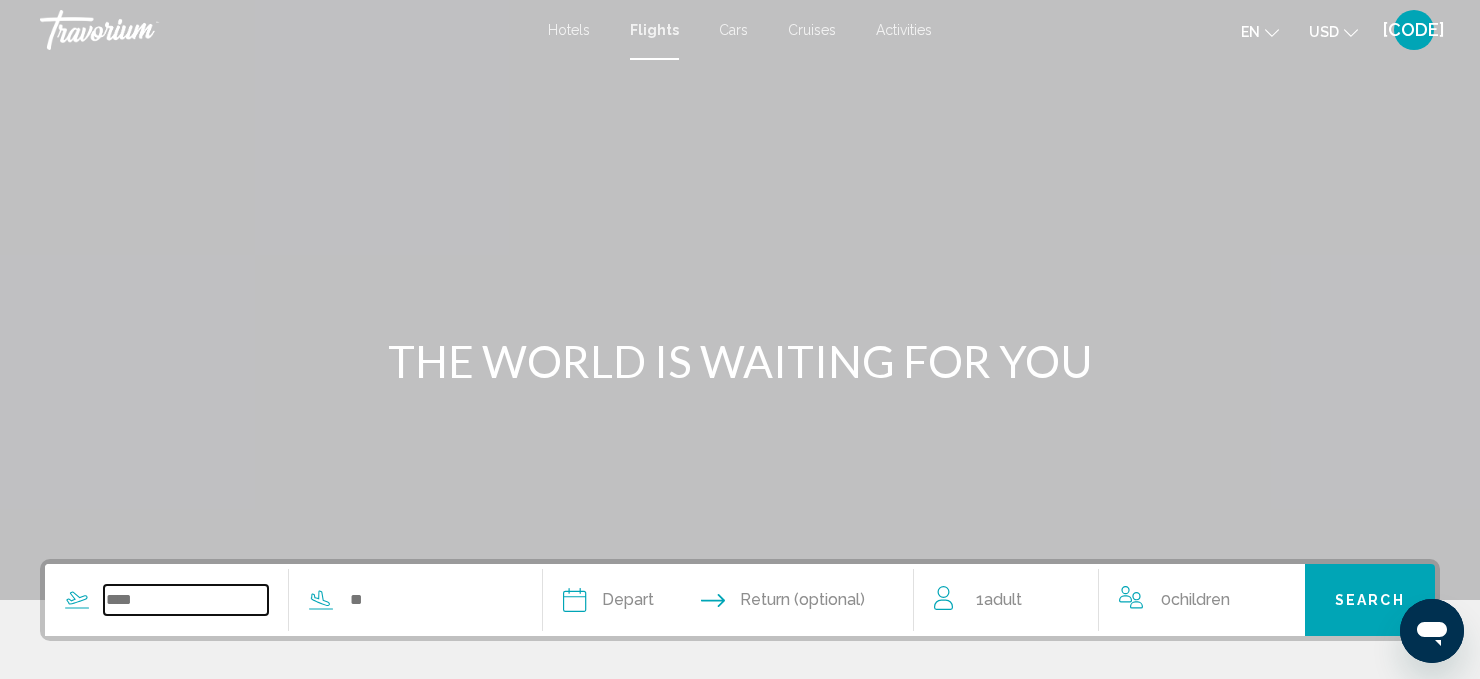 click at bounding box center [186, 600] 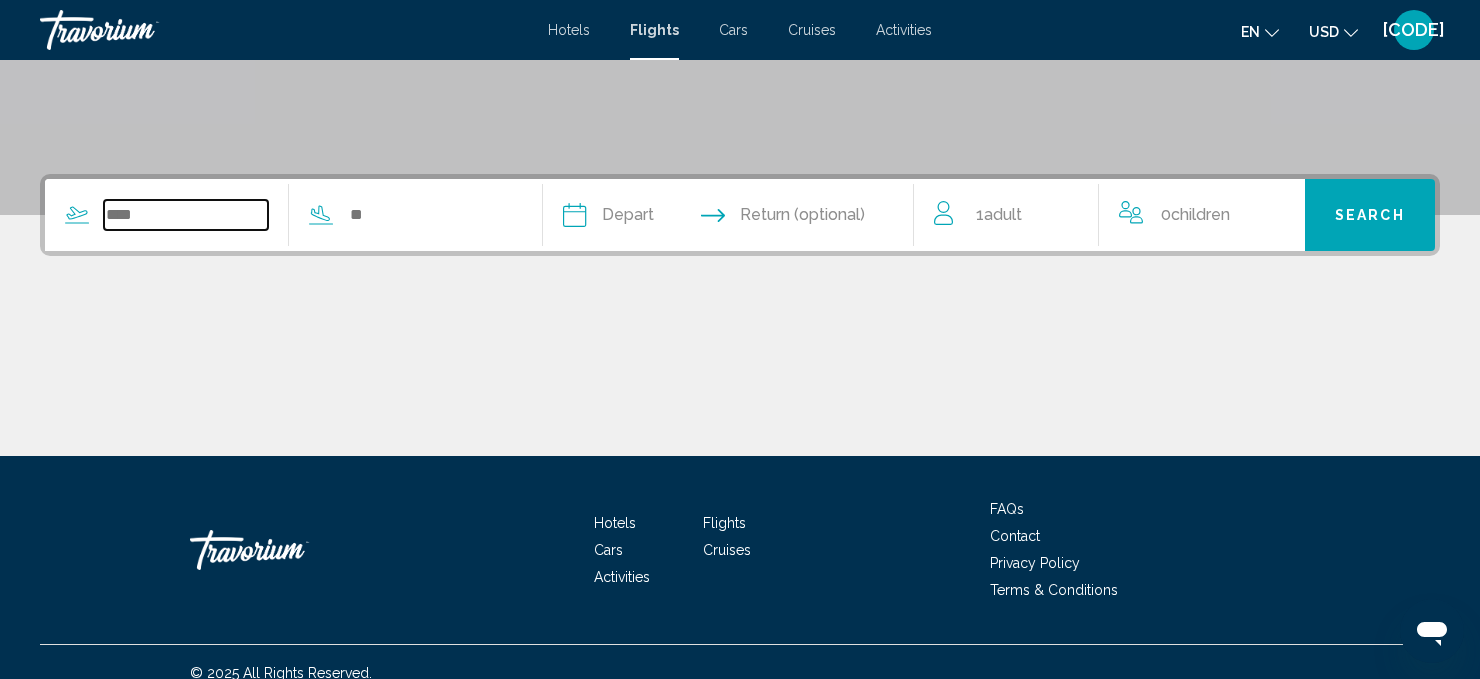 scroll, scrollTop: 406, scrollLeft: 0, axis: vertical 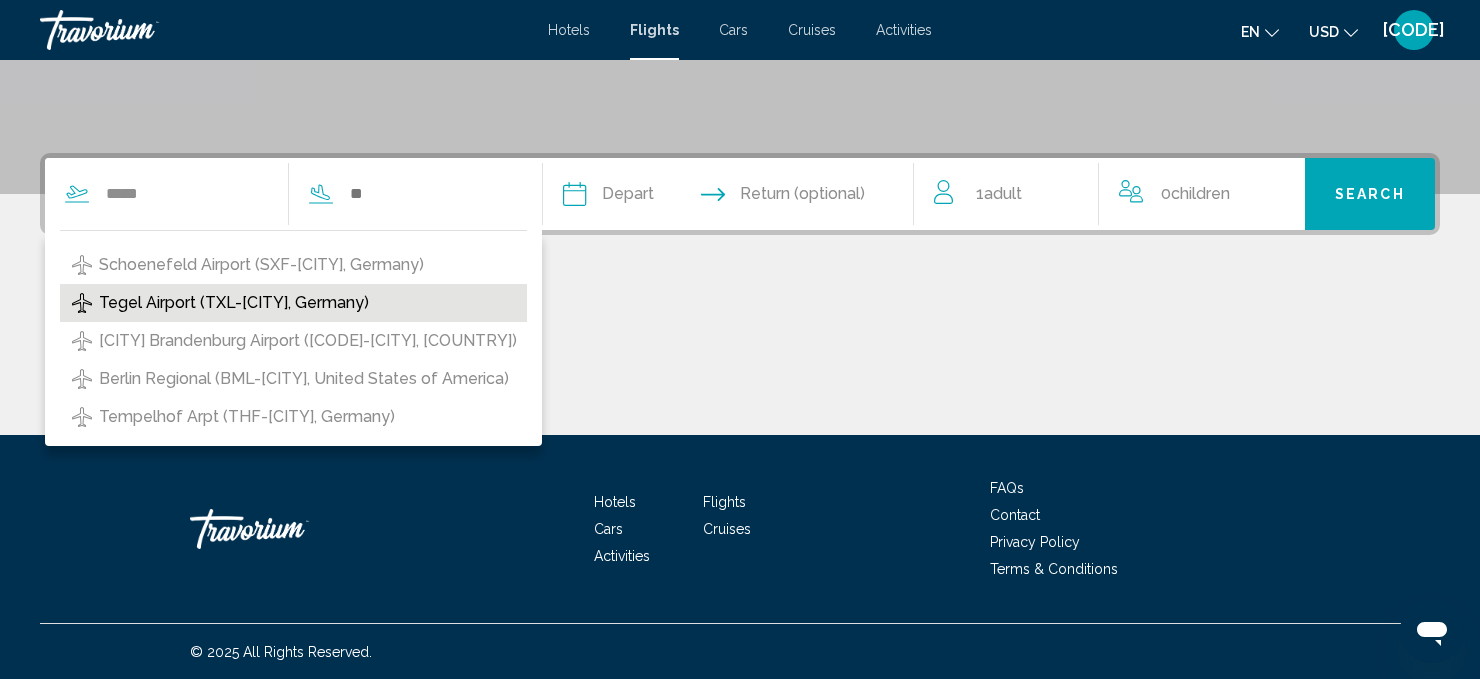 click on "Tegel Airport (TXL-[CITY], Germany)" at bounding box center (234, 303) 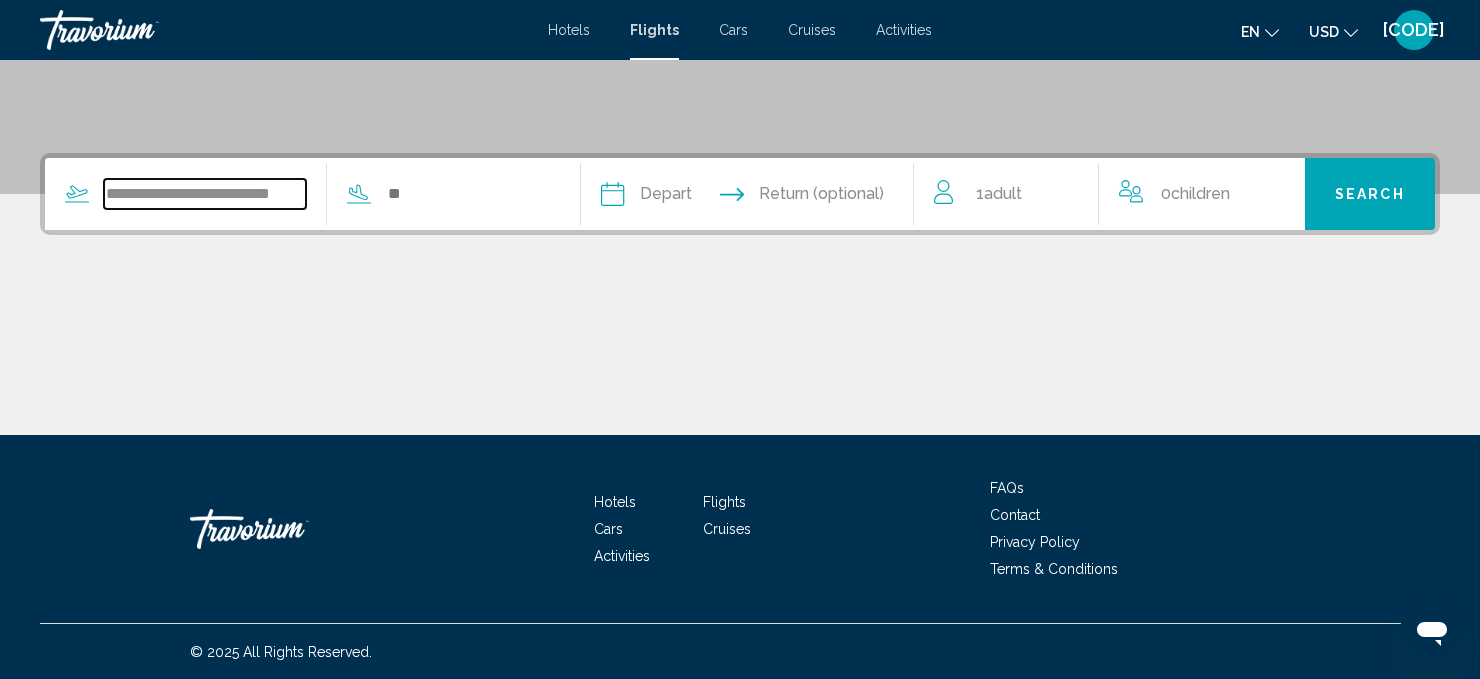 scroll, scrollTop: 0, scrollLeft: 0, axis: both 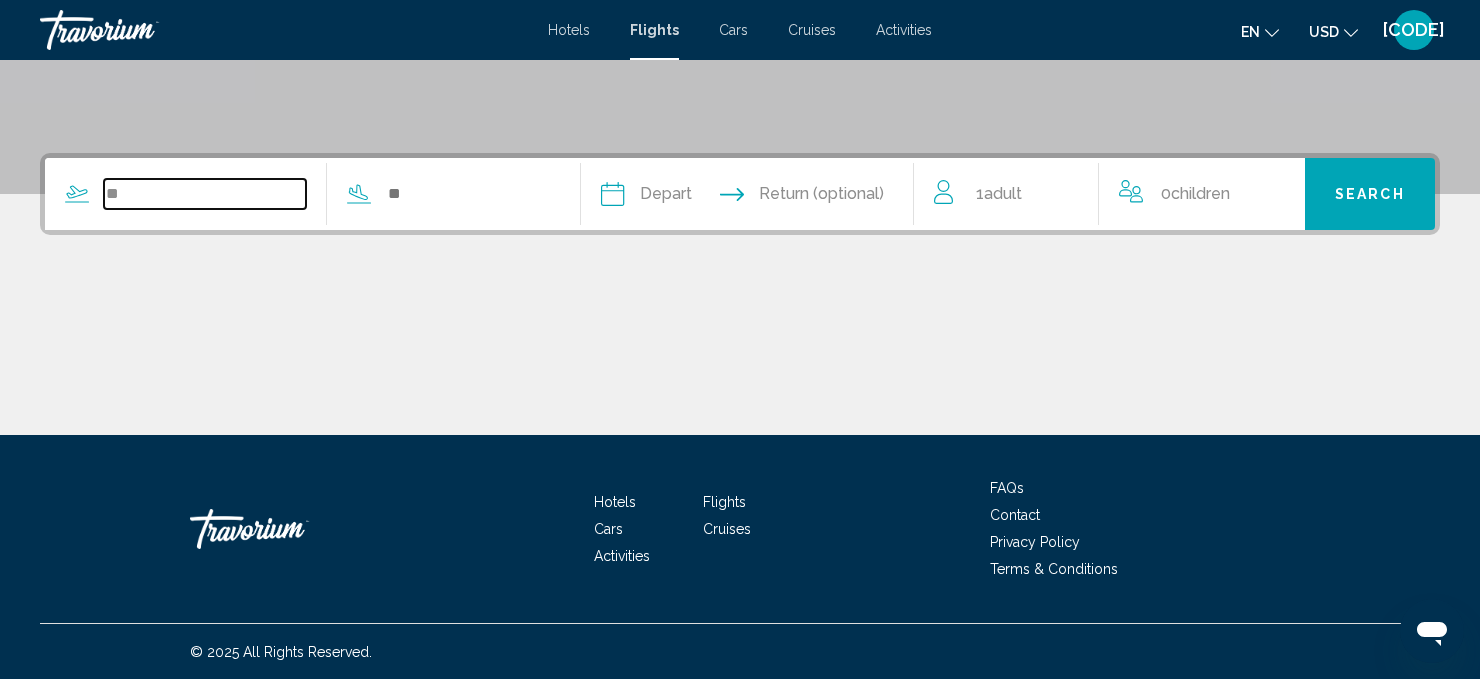 type on "*" 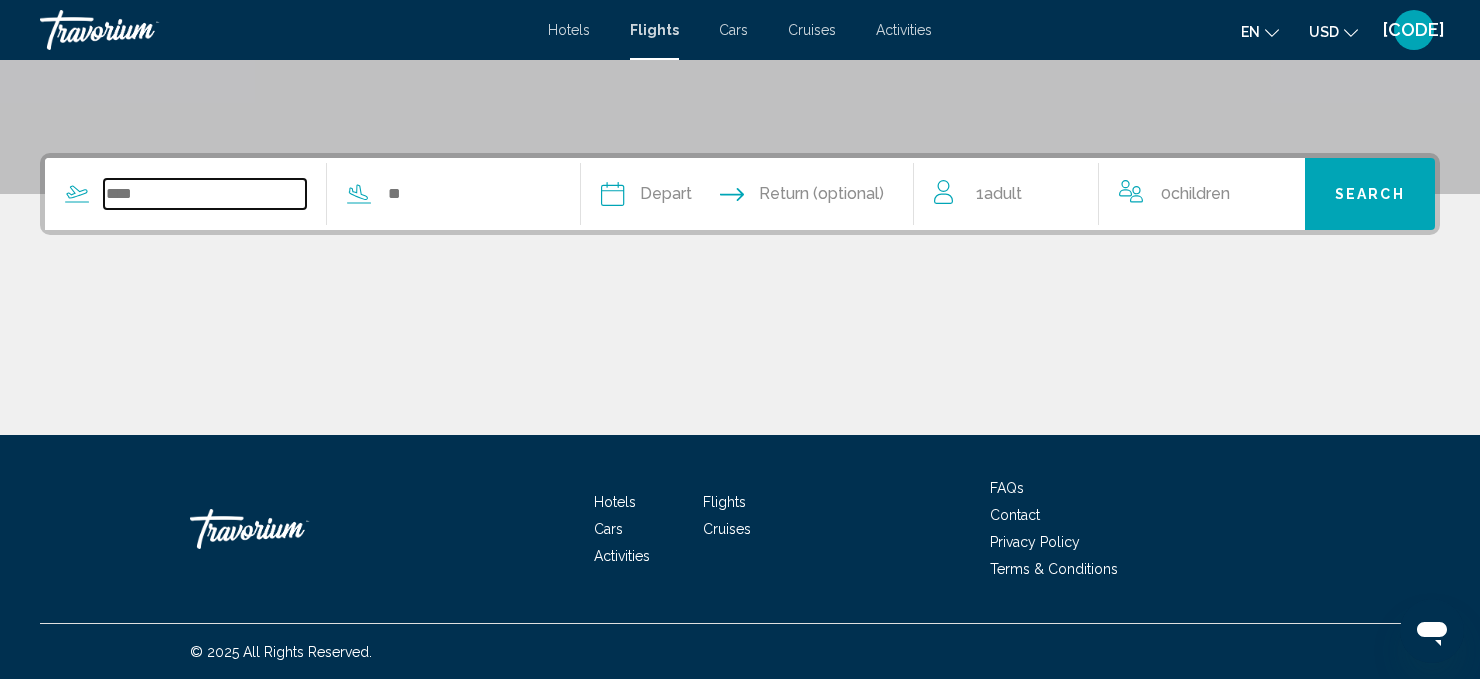 click at bounding box center (205, 194) 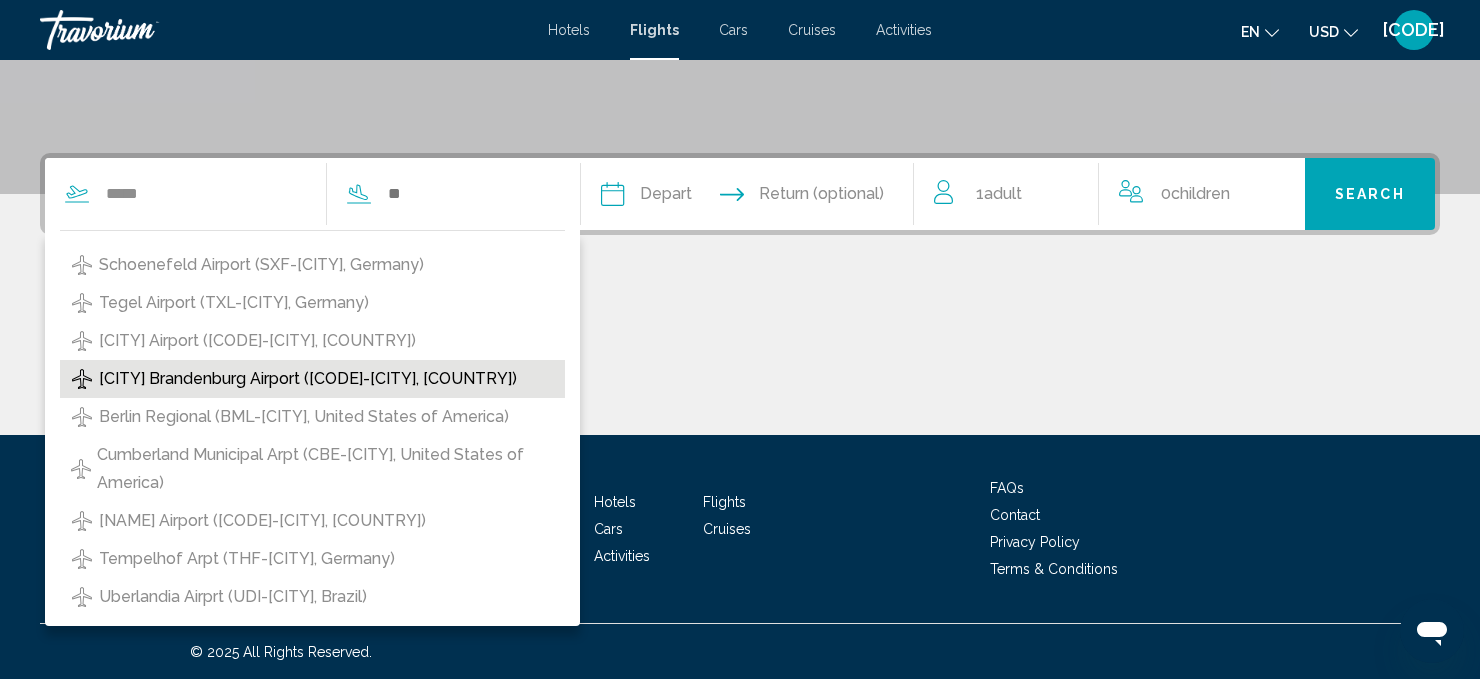 click on "[CITY] Brandenburg Airport ([CODE]-[CITY], [COUNTRY])" at bounding box center (308, 379) 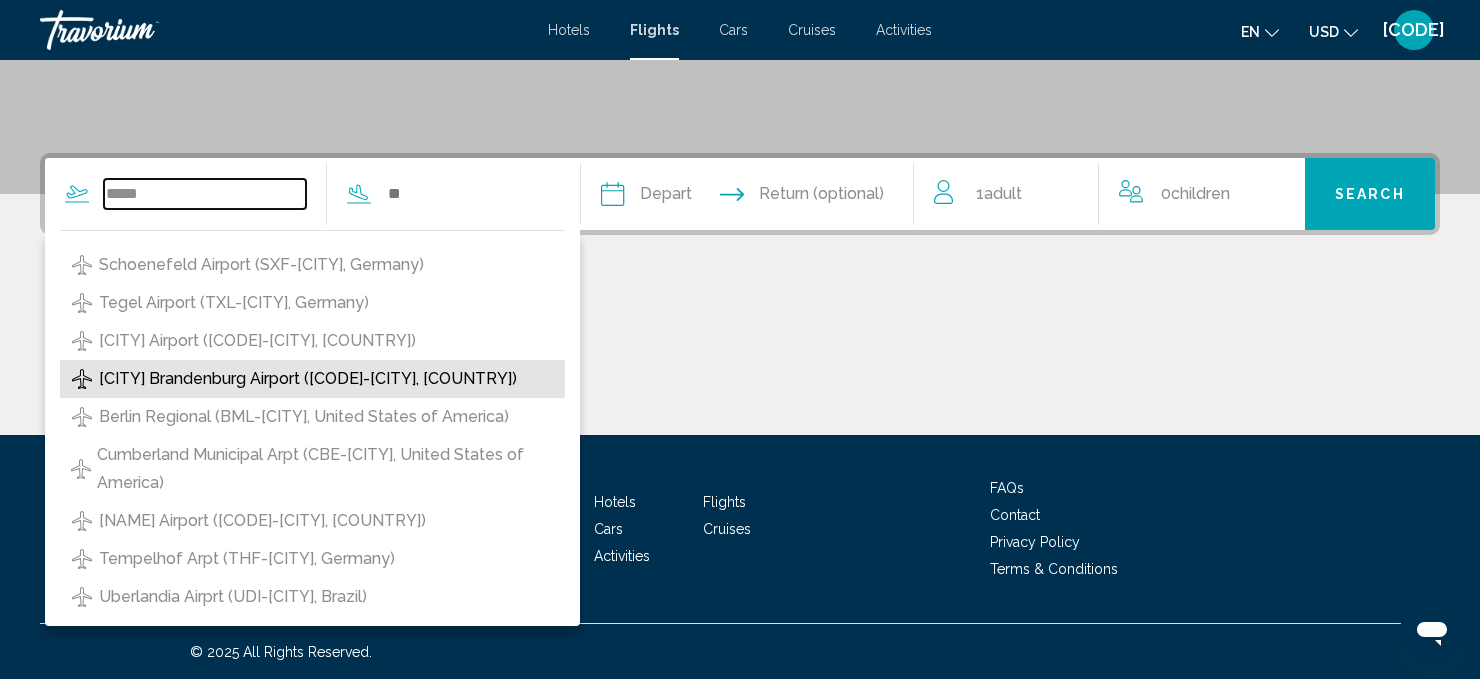 type on "**********" 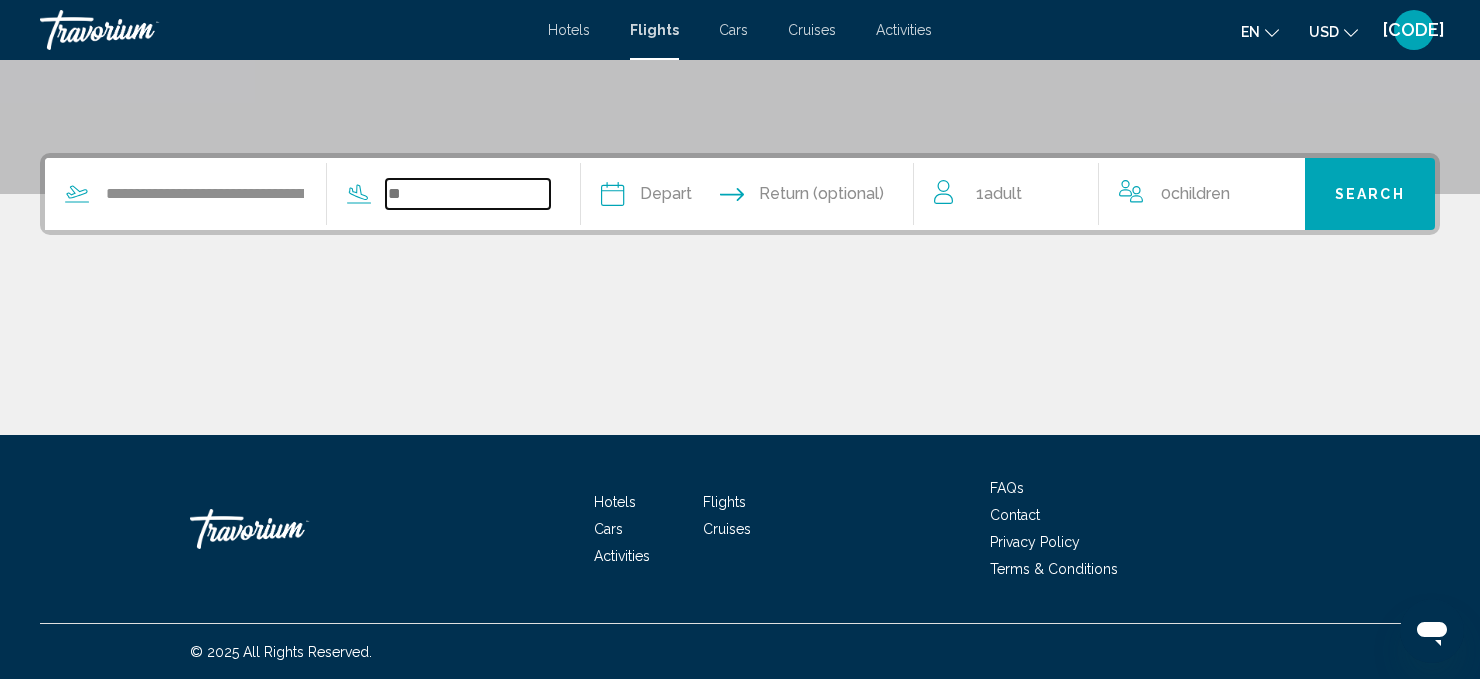 click at bounding box center [468, 194] 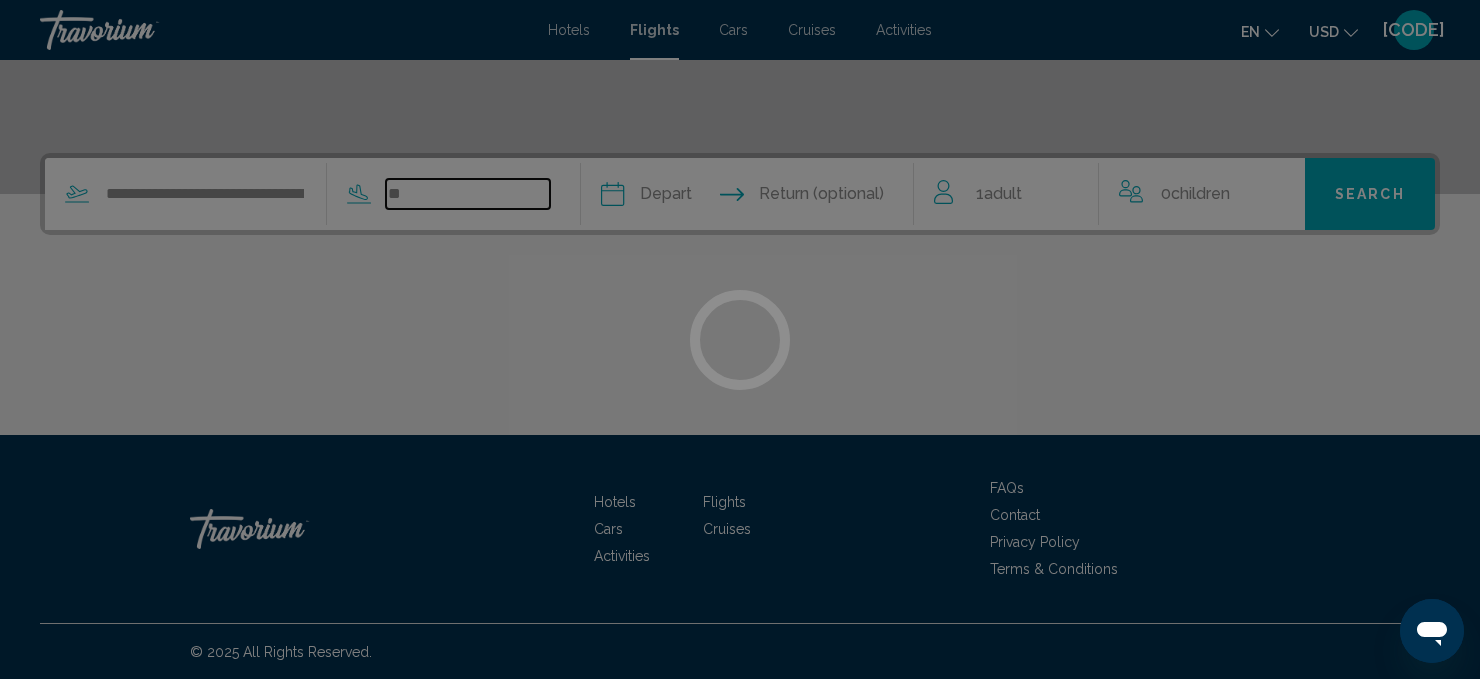 type on "*" 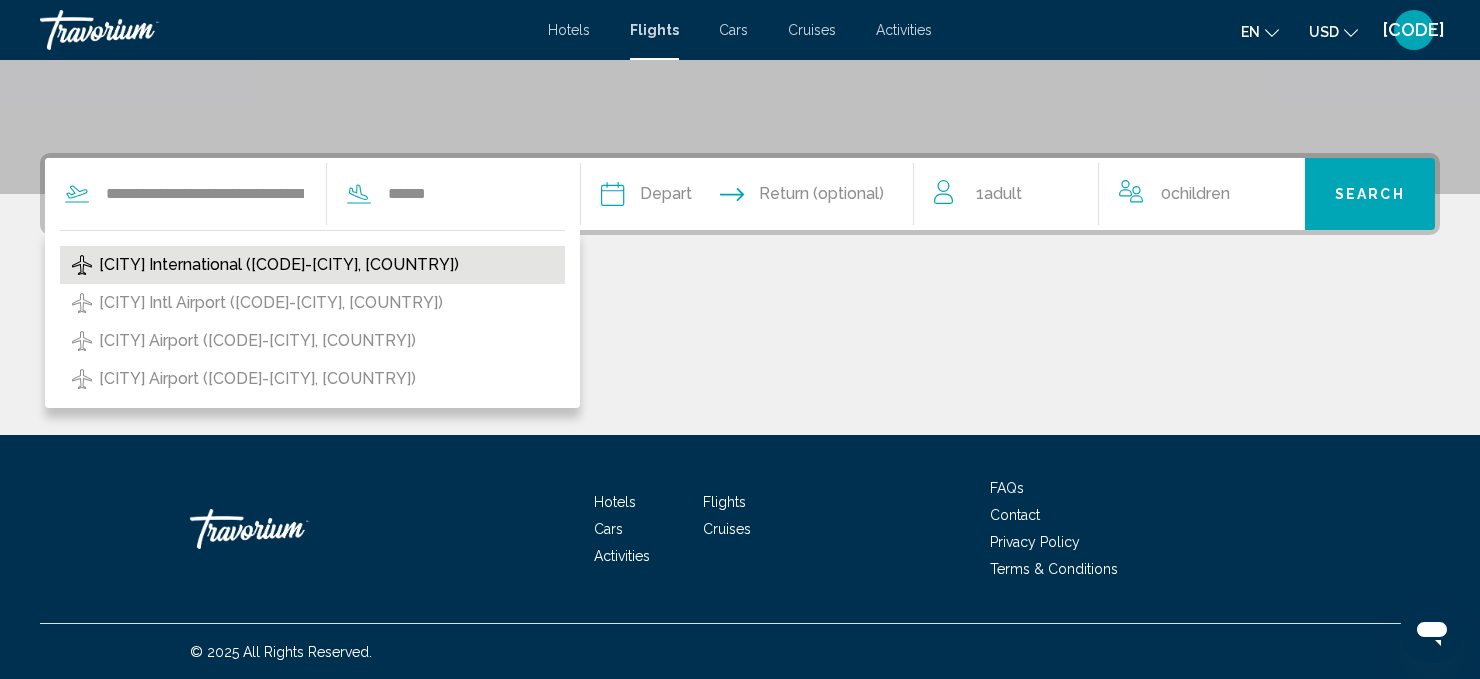 click on "[CITY] International ([CODE]-[CITY], [COUNTRY])" at bounding box center [279, 265] 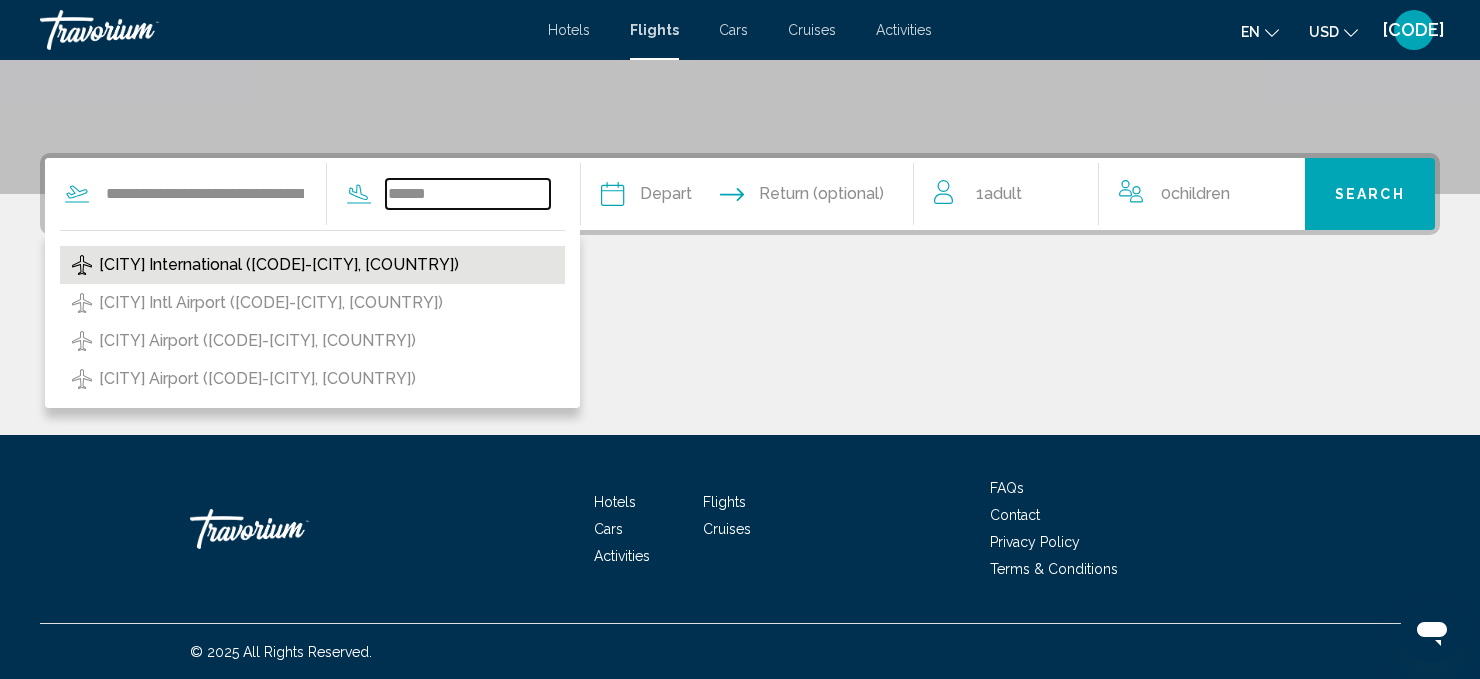 type on "**********" 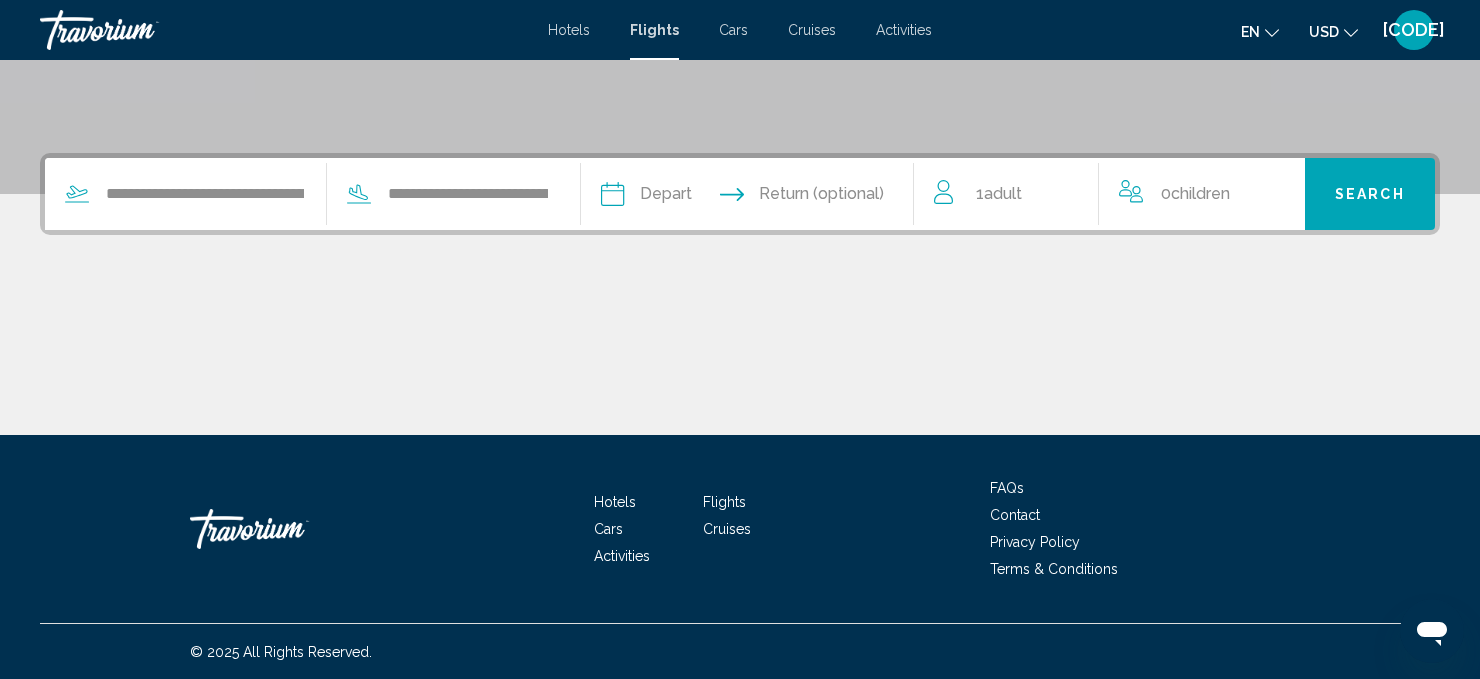 click at bounding box center (678, 197) 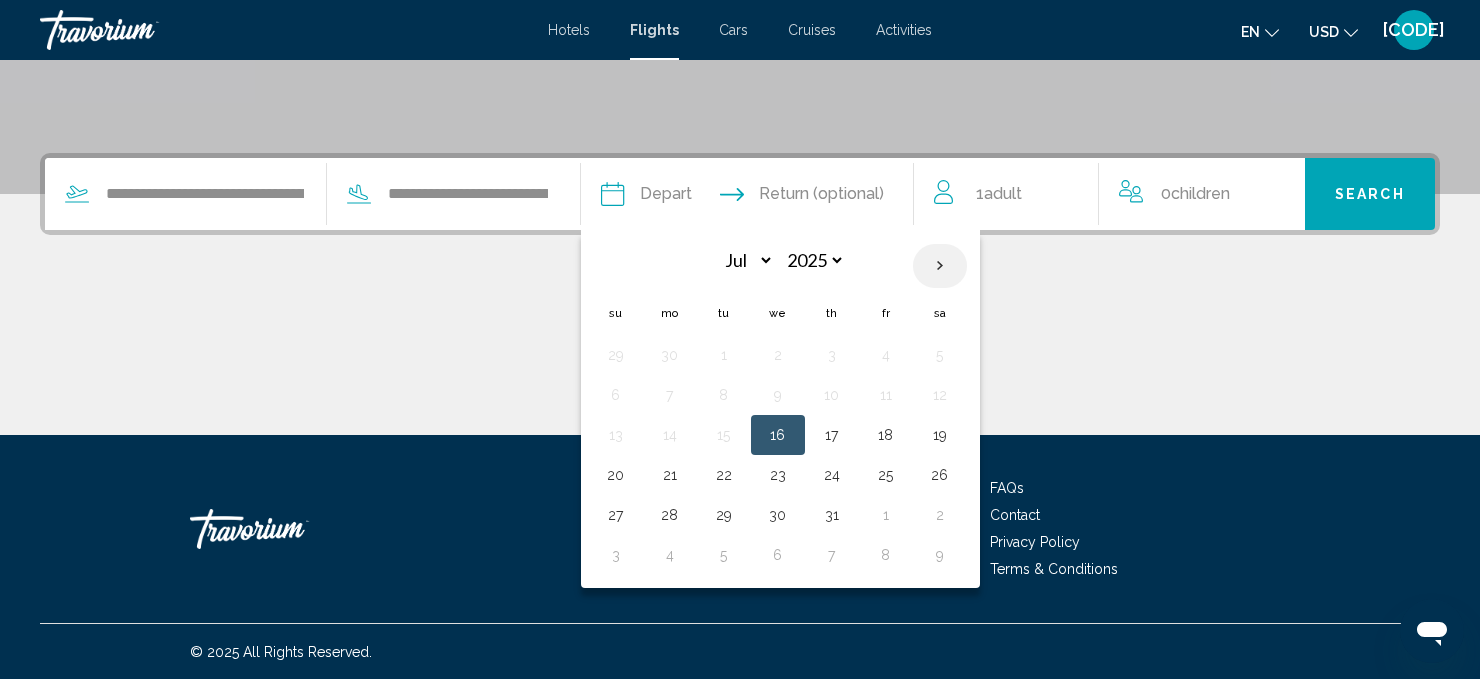 click at bounding box center [940, 266] 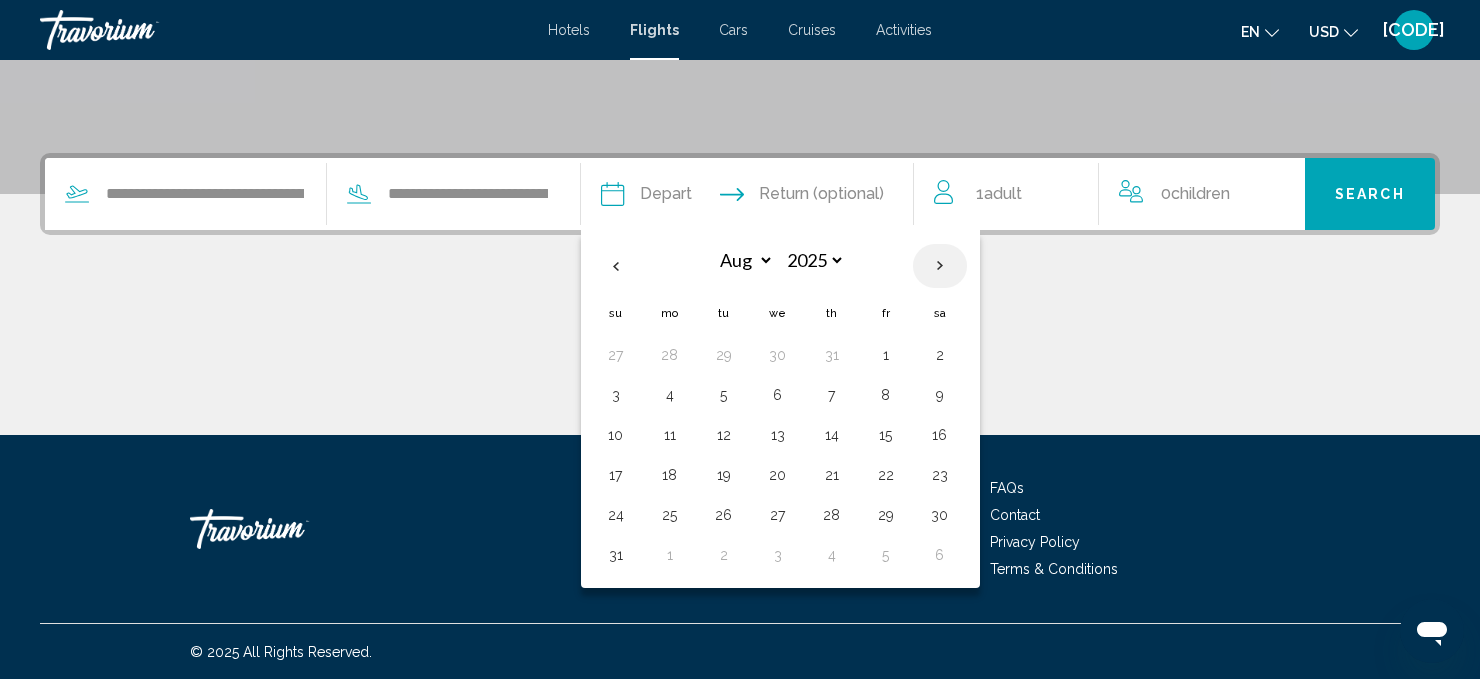 click at bounding box center [940, 266] 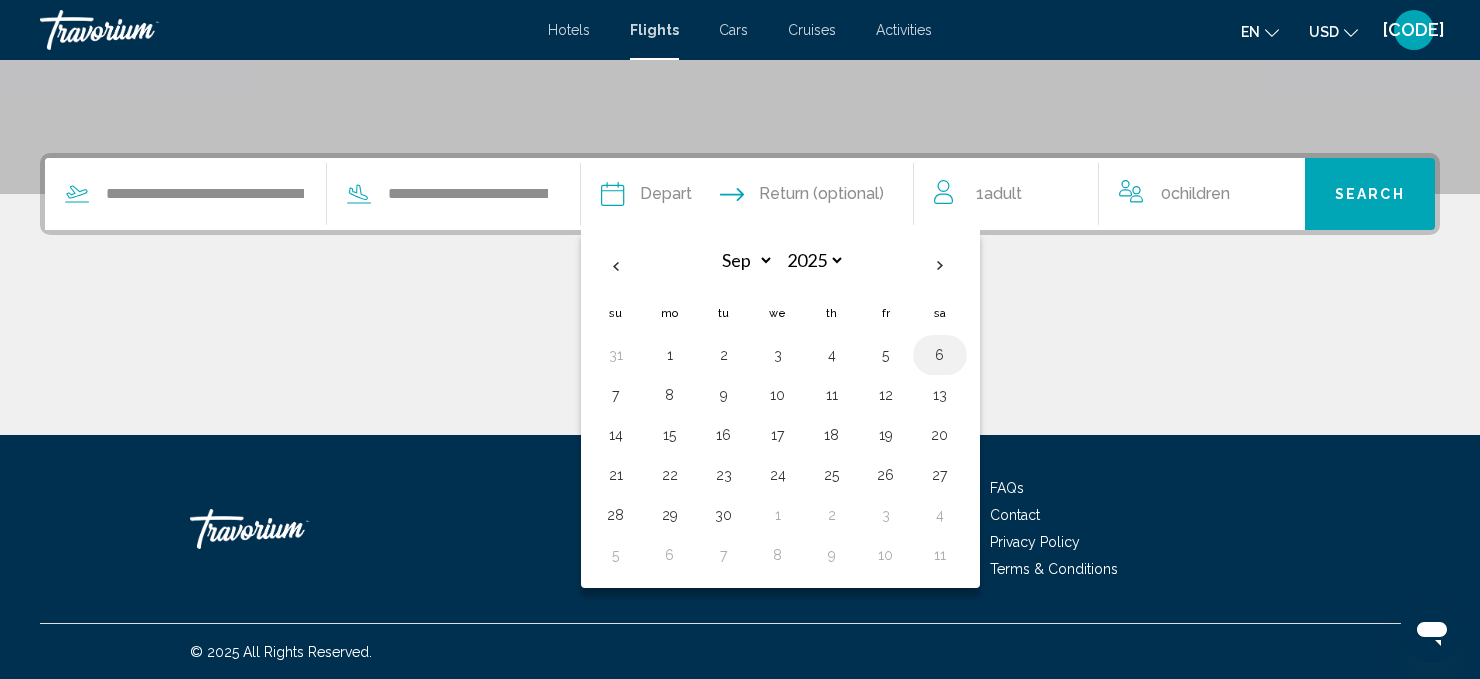 click on "6" at bounding box center (940, 355) 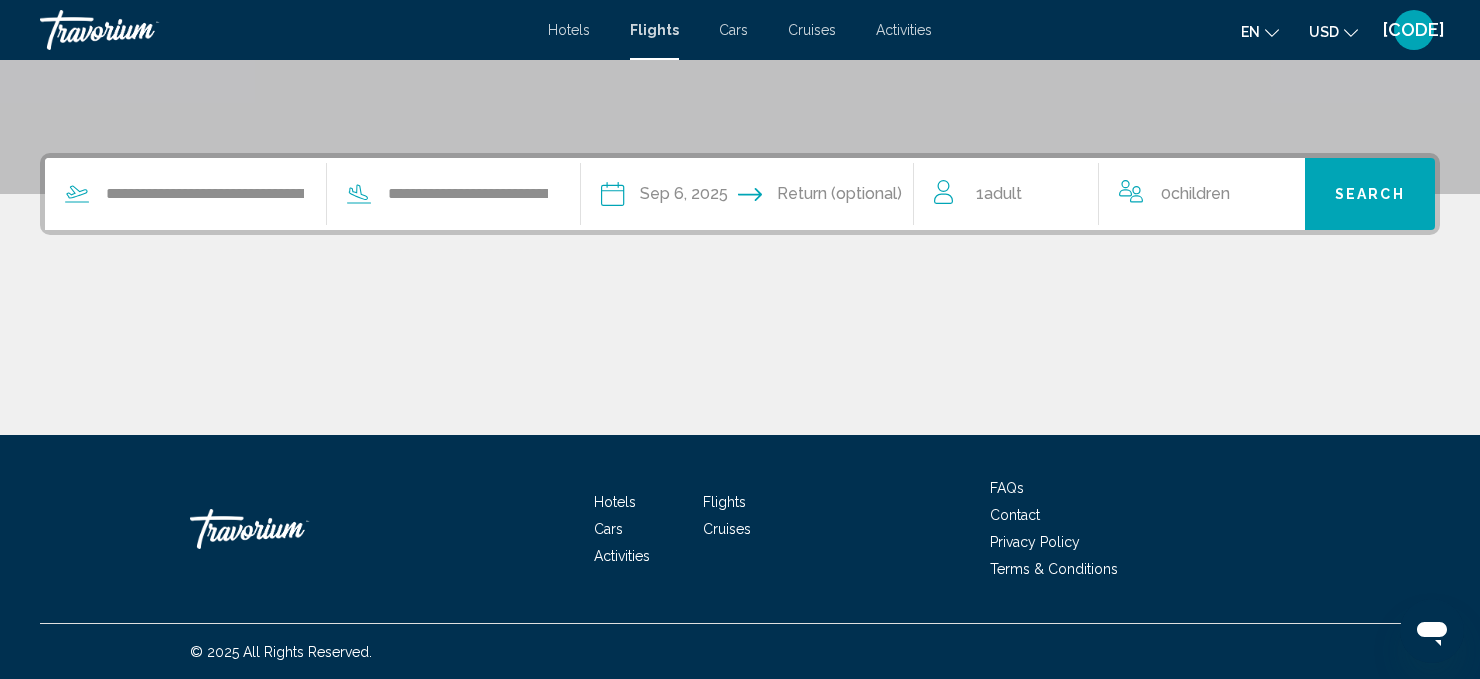click at bounding box center [839, 197] 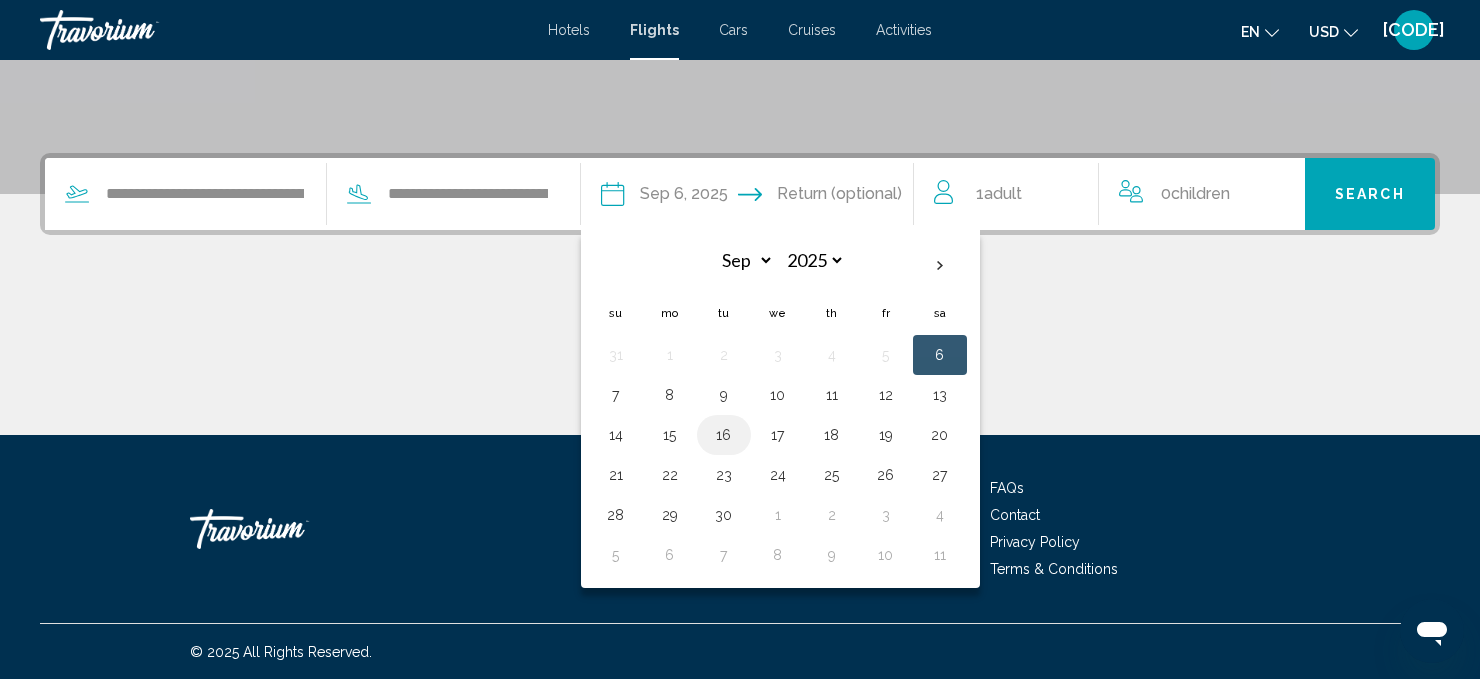 click on "16" at bounding box center [724, 435] 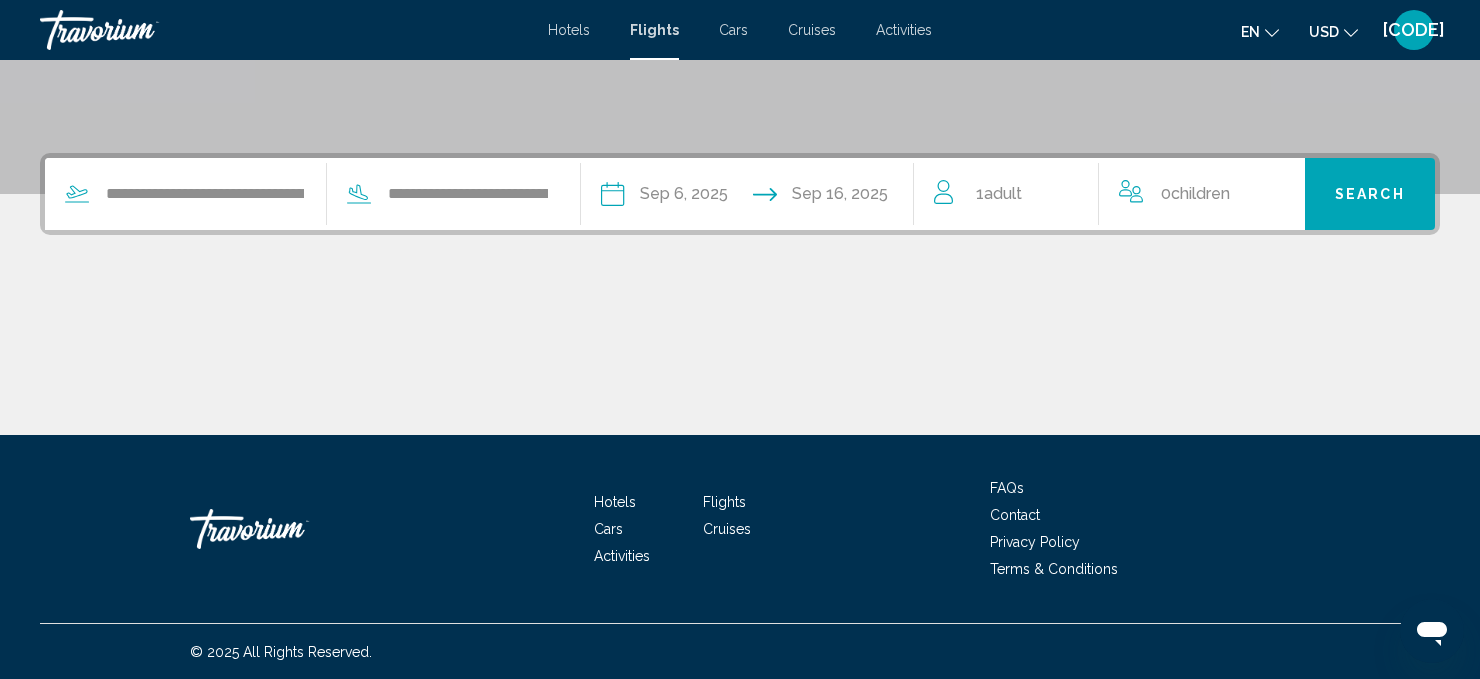 click on "Search" at bounding box center [1370, 194] 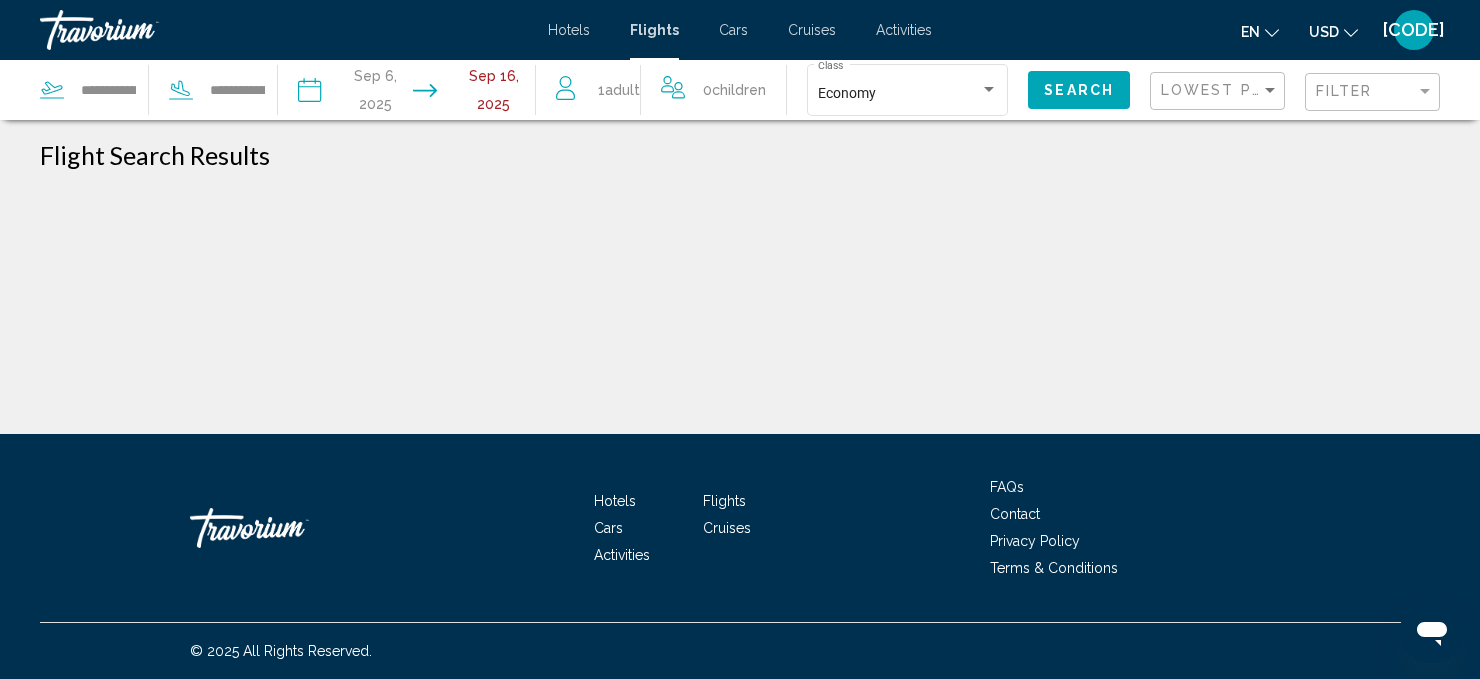 scroll, scrollTop: 0, scrollLeft: 0, axis: both 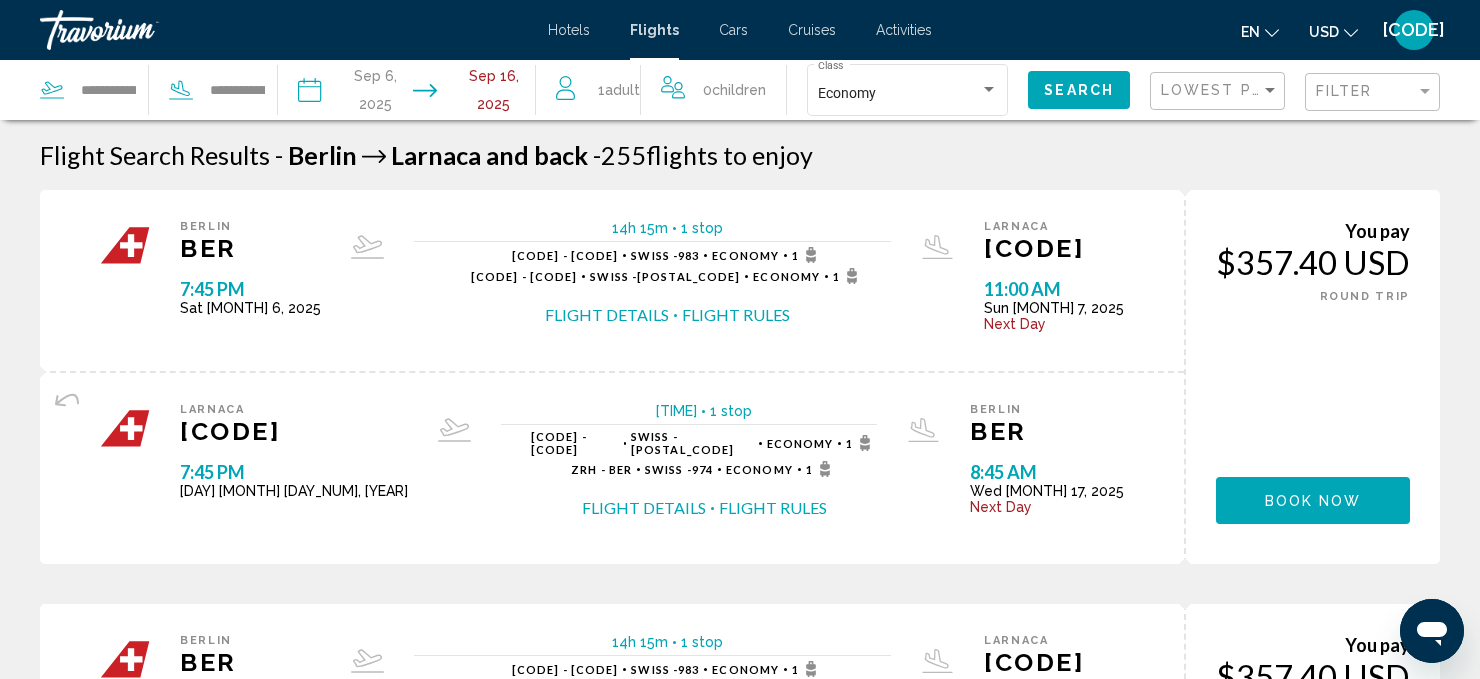 click on "Flight Details" at bounding box center (607, 315) 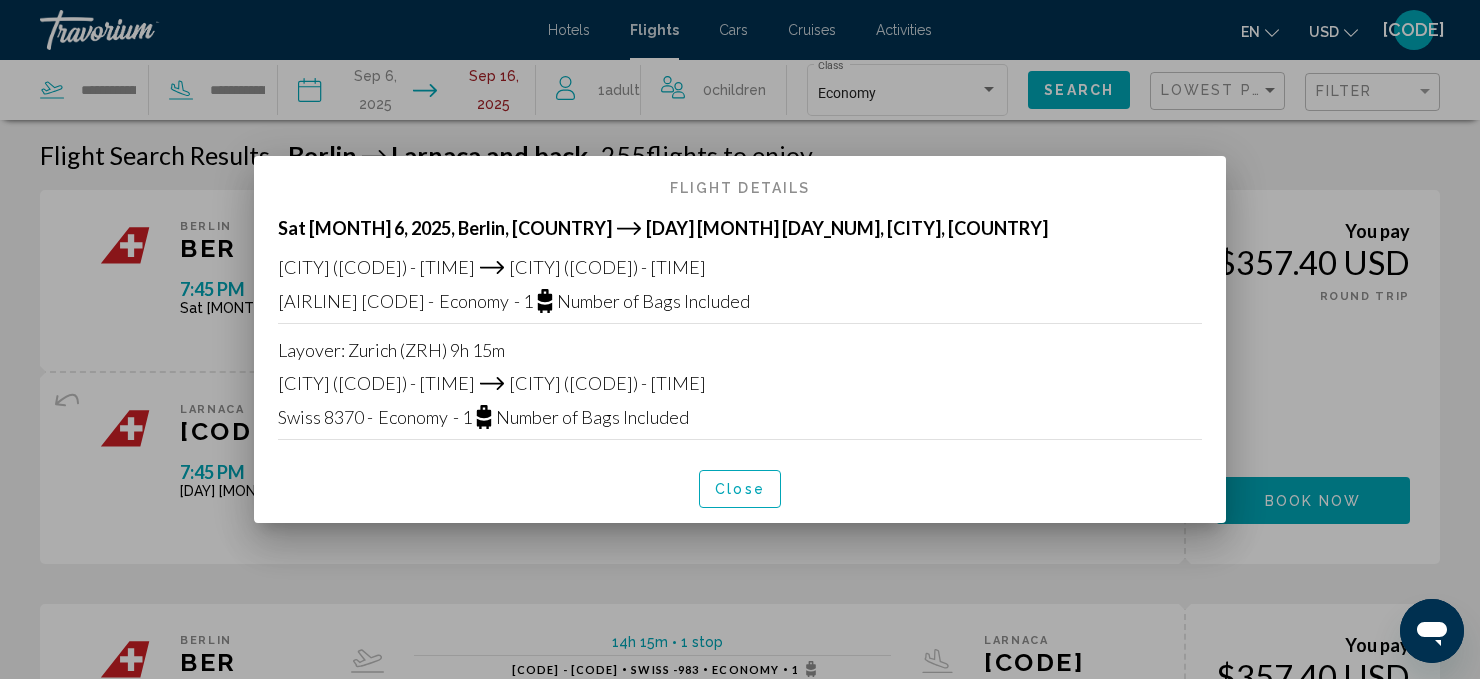 click on "Close" at bounding box center [740, 490] 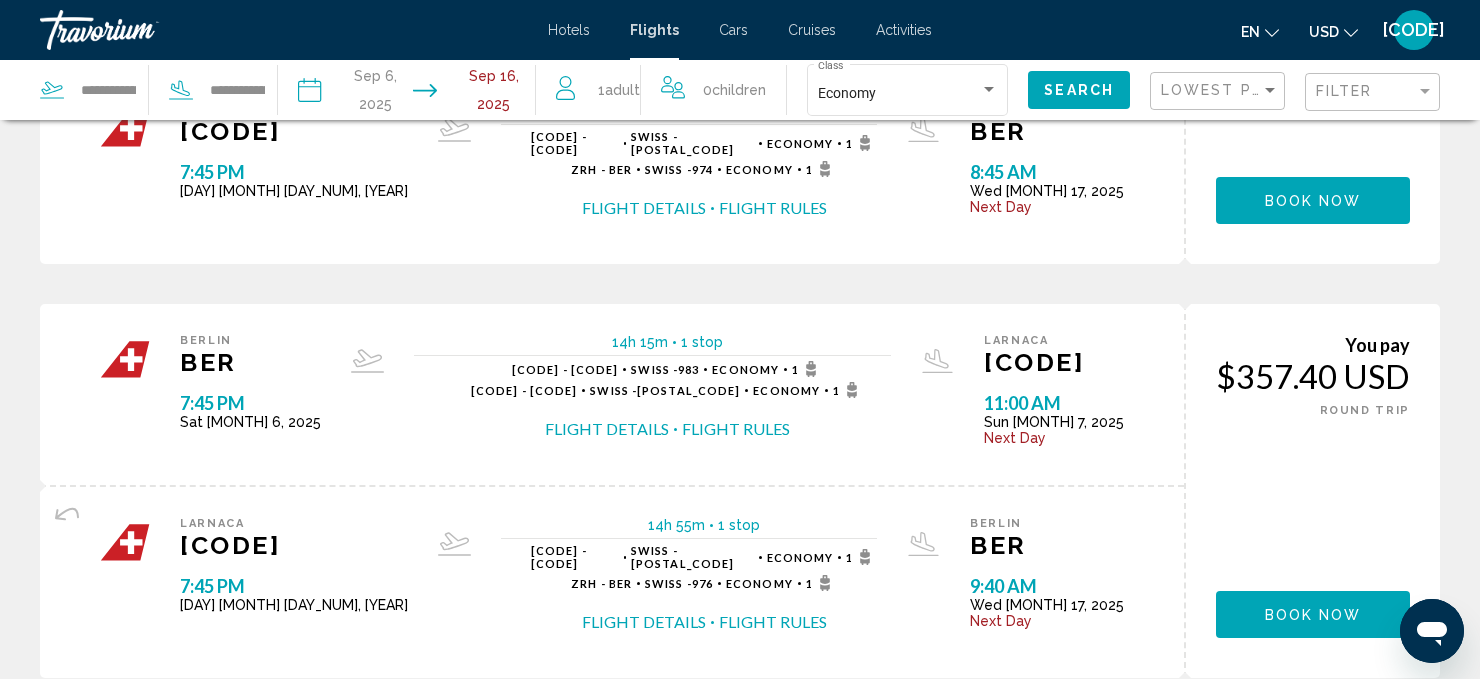 scroll, scrollTop: 0, scrollLeft: 0, axis: both 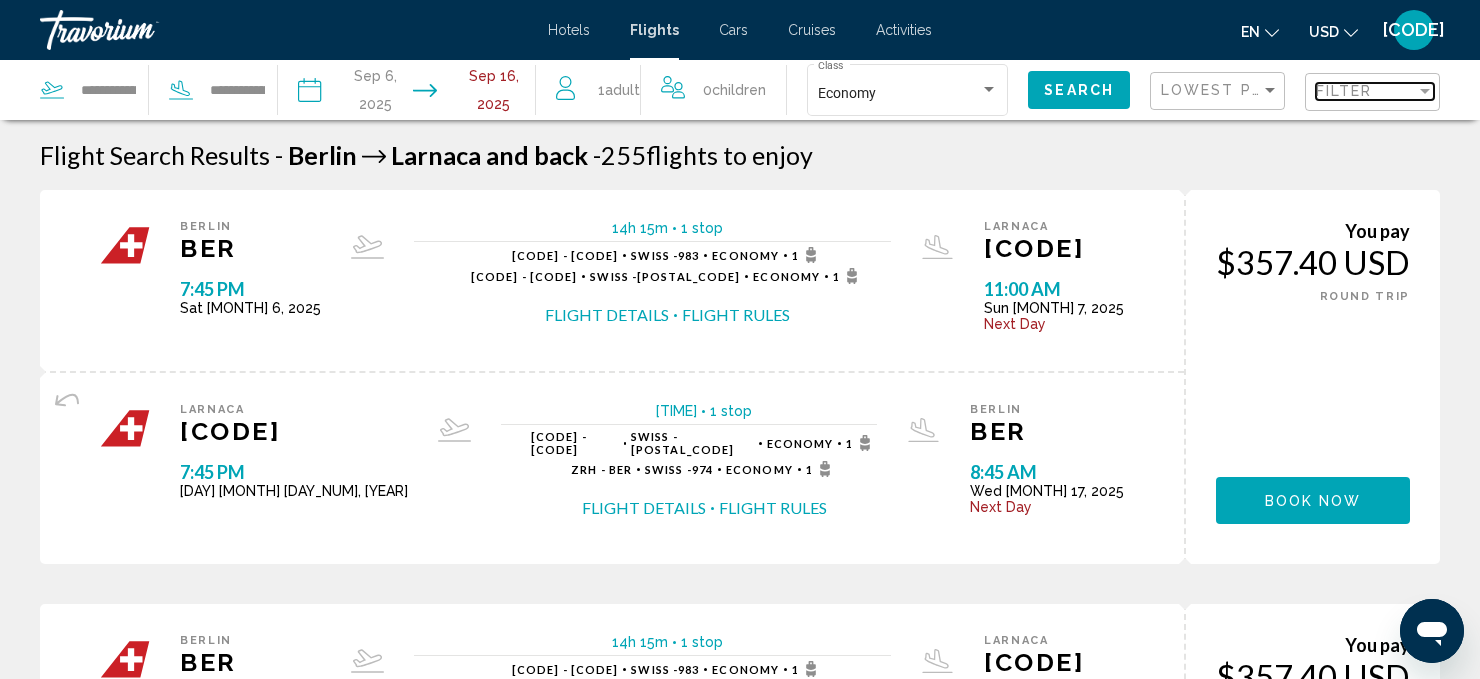click at bounding box center [1425, 91] 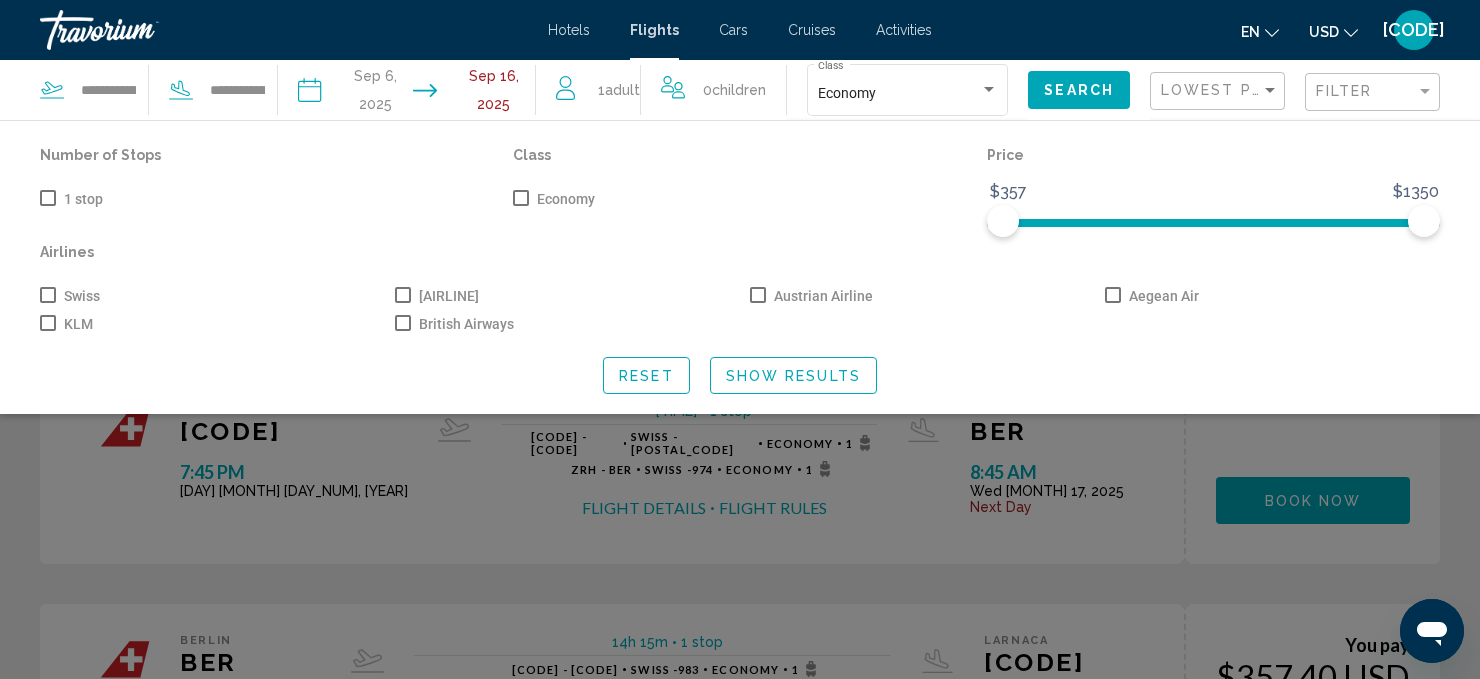 click at bounding box center [521, 198] 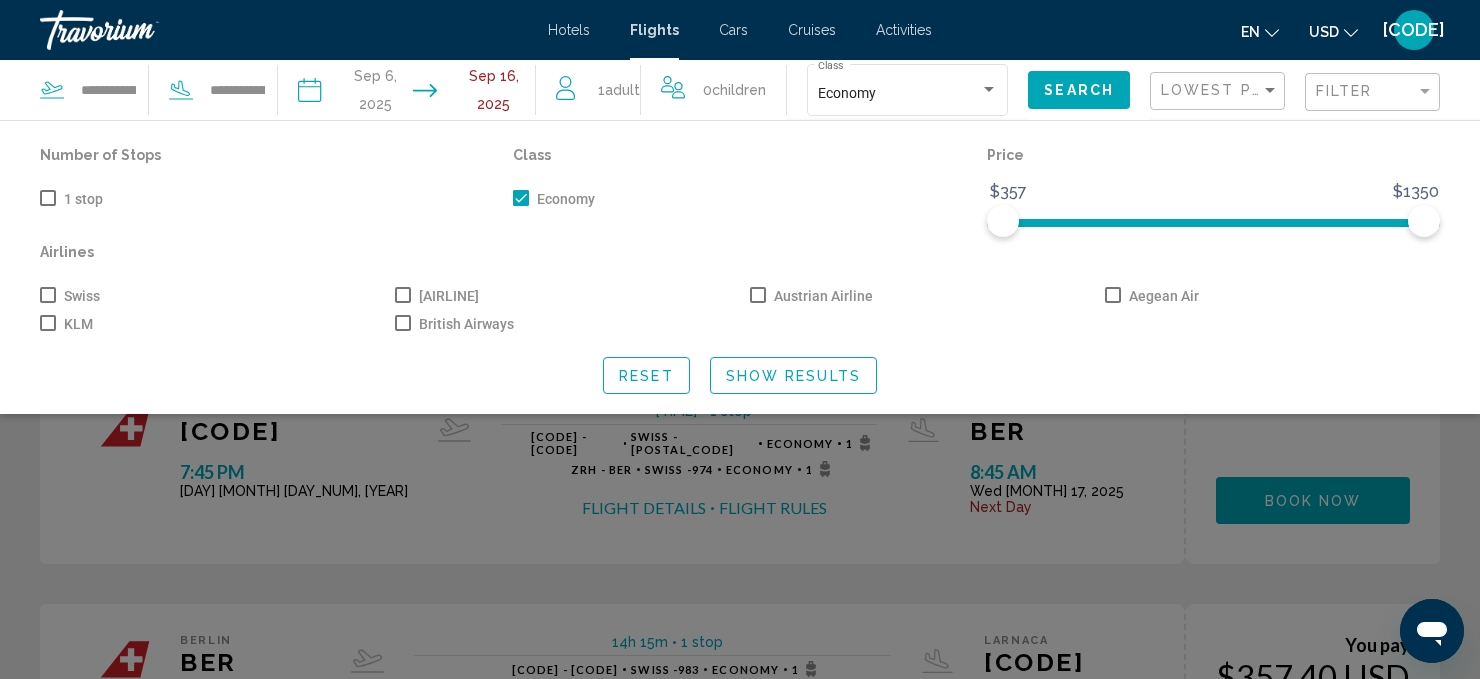 click at bounding box center (48, 198) 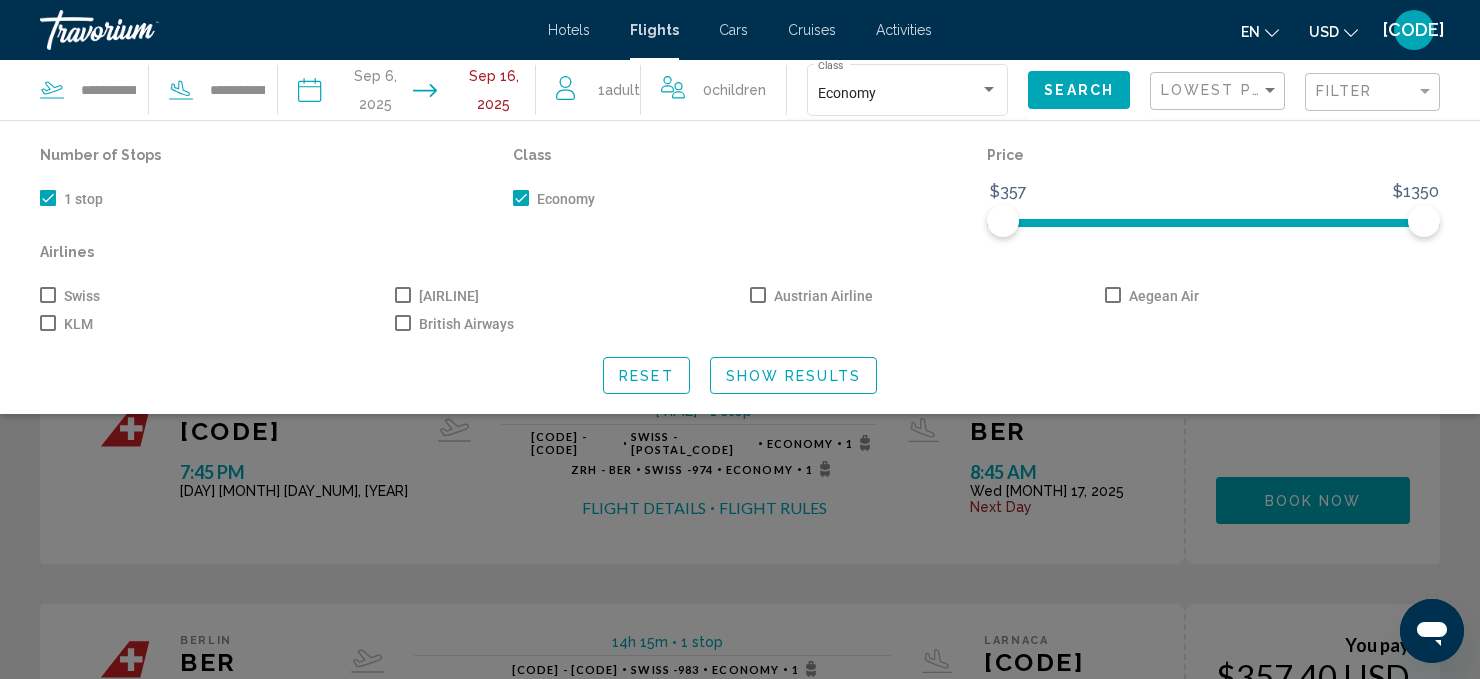 click on "Show Results" 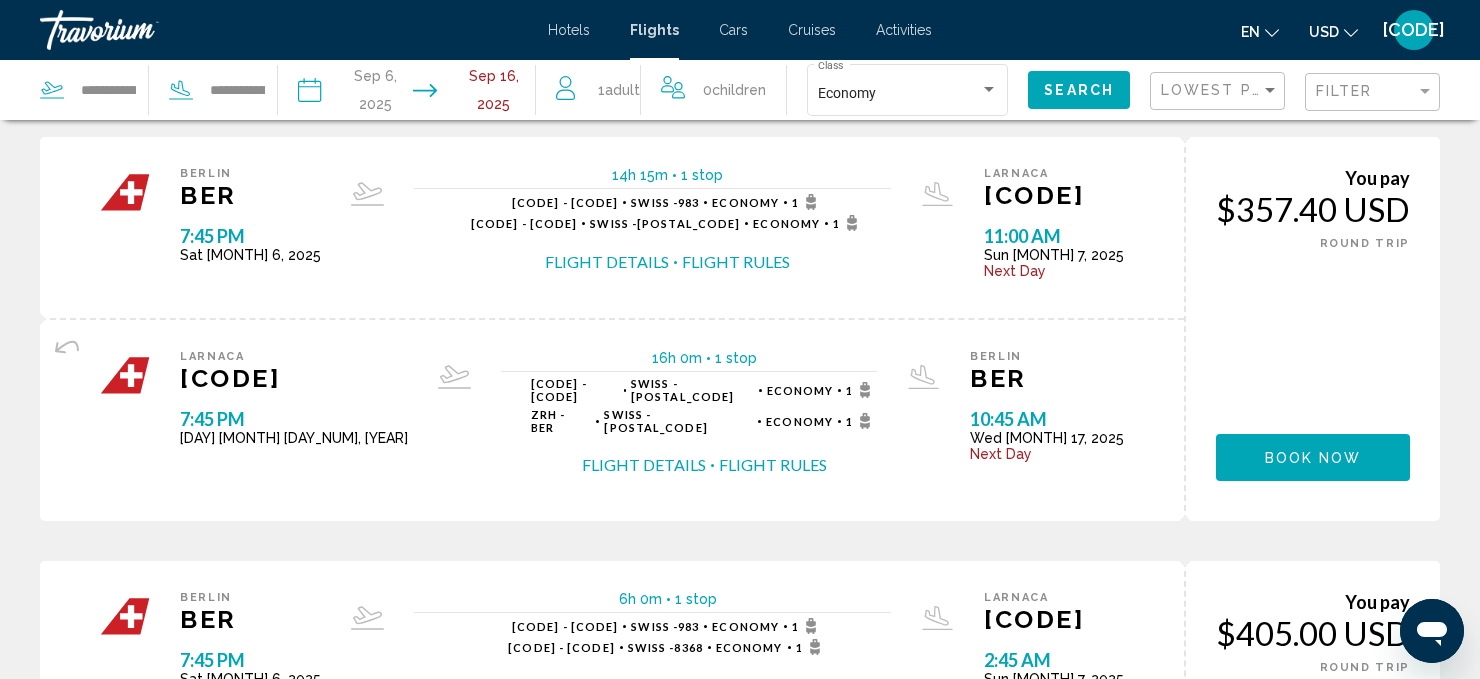 scroll, scrollTop: 1087, scrollLeft: 0, axis: vertical 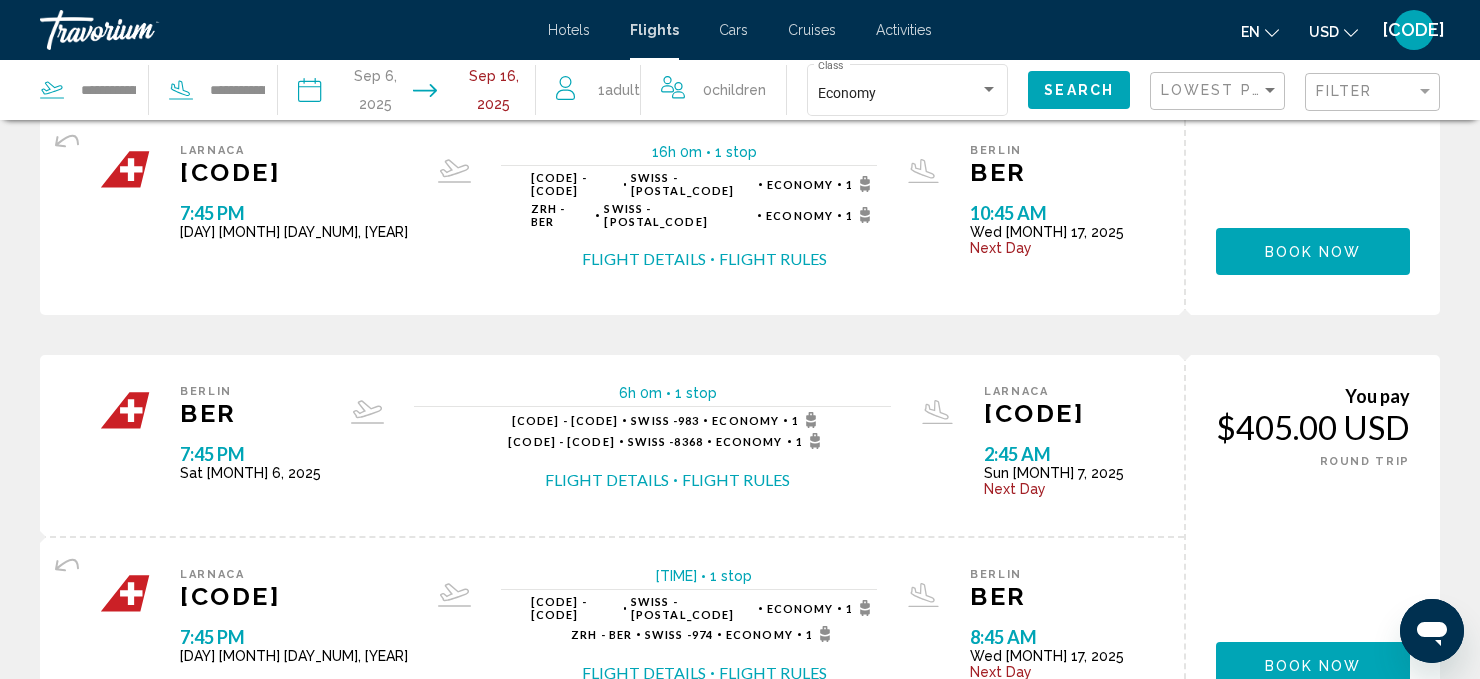 click on "Book now" at bounding box center [1313, -587] 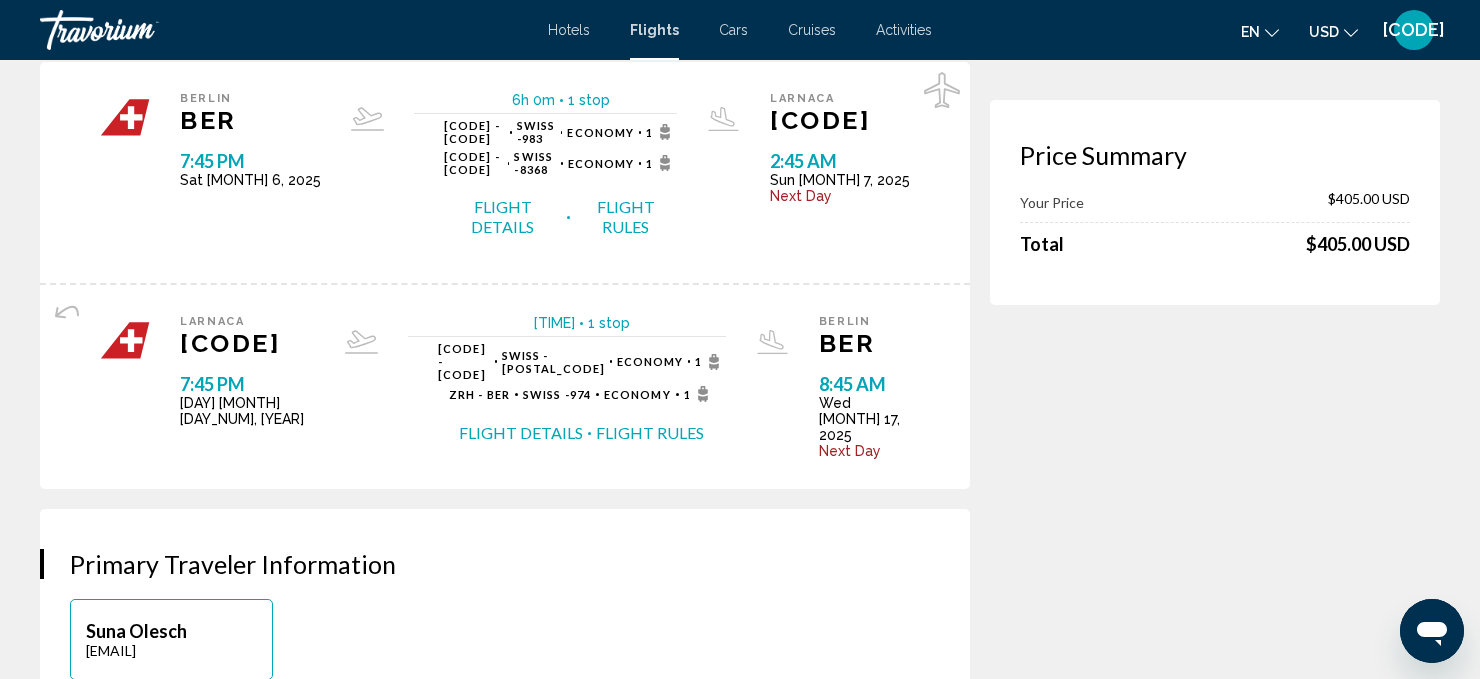 scroll, scrollTop: 0, scrollLeft: 0, axis: both 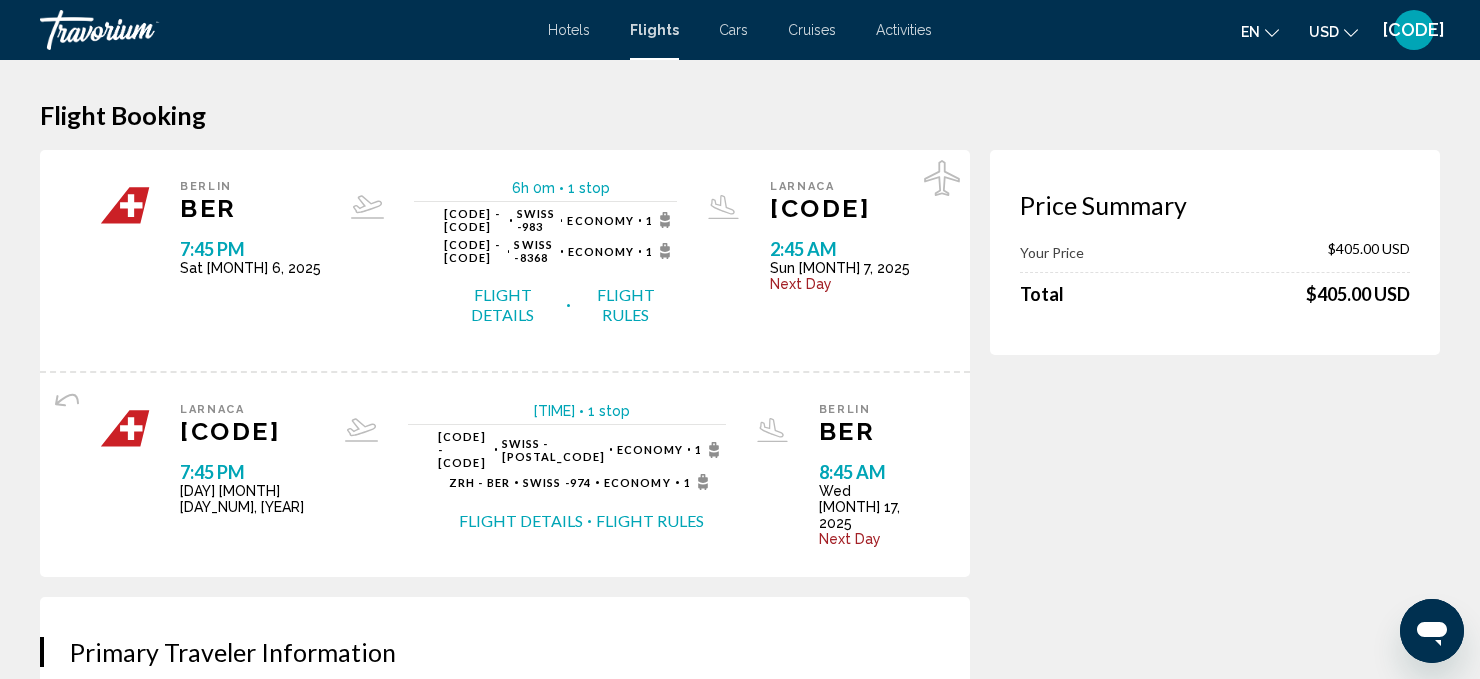 click on "Cruises" at bounding box center (812, 30) 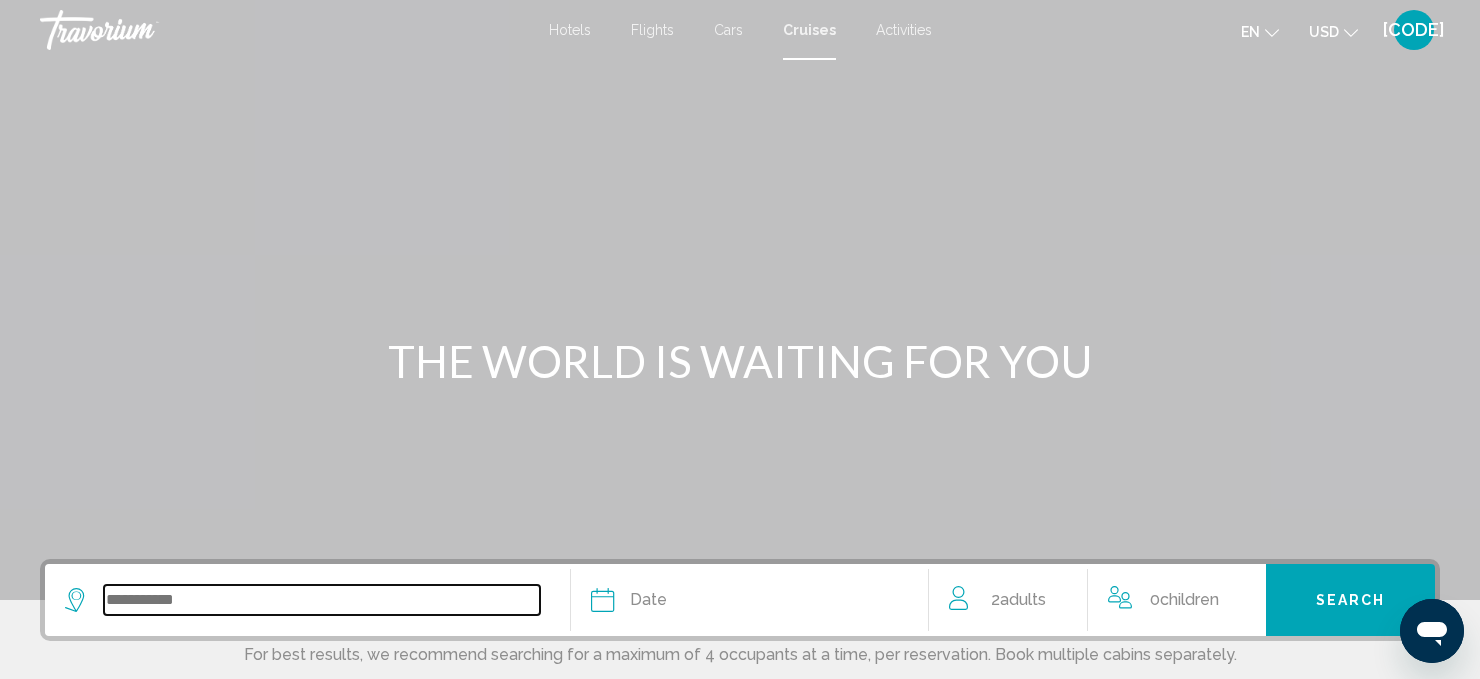 click at bounding box center (322, 600) 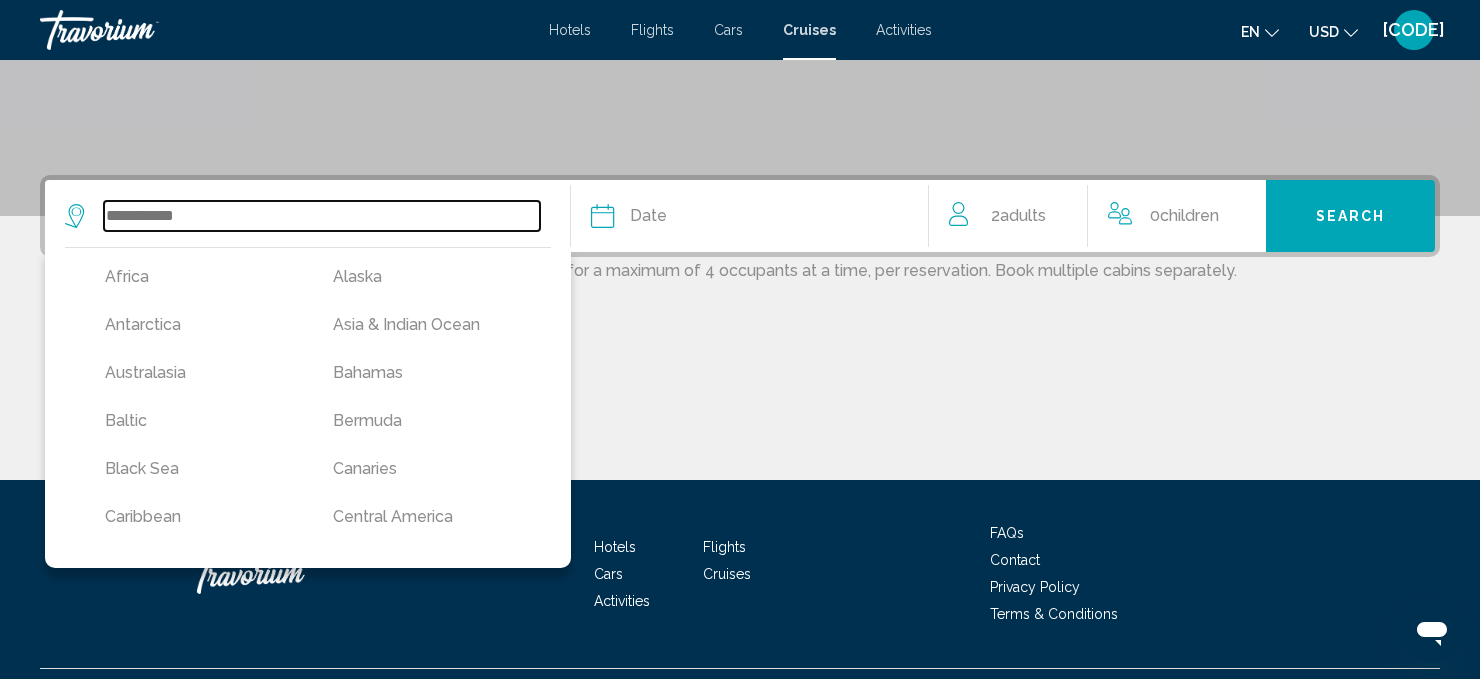 scroll, scrollTop: 429, scrollLeft: 0, axis: vertical 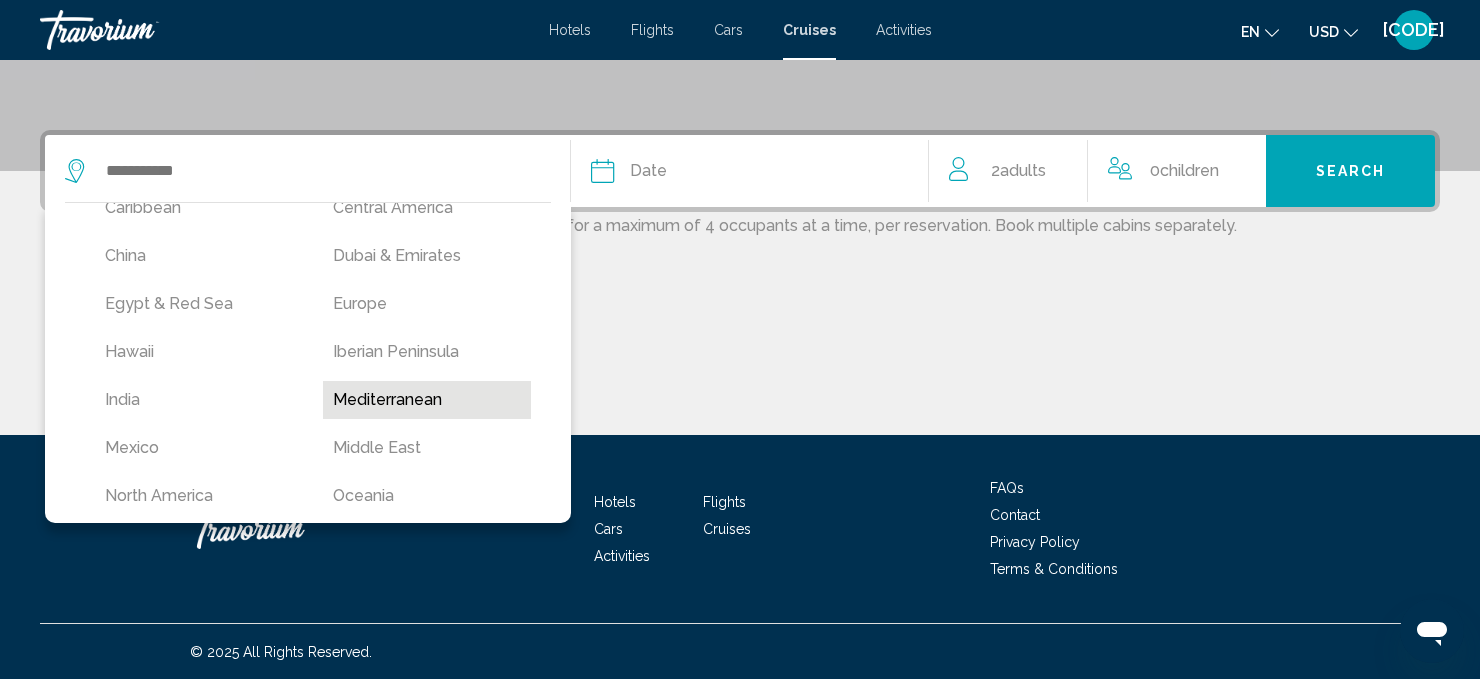 click on "Mediterranean" at bounding box center (427, 400) 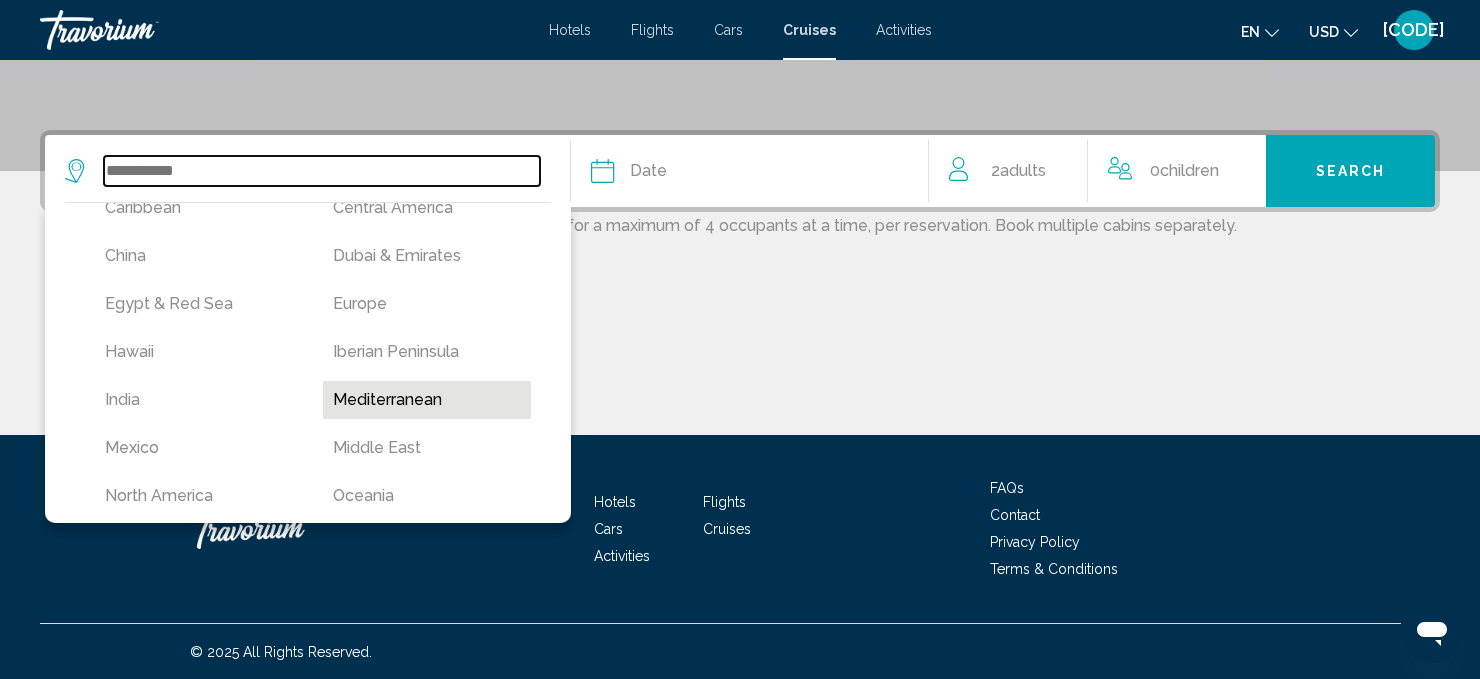 type on "**********" 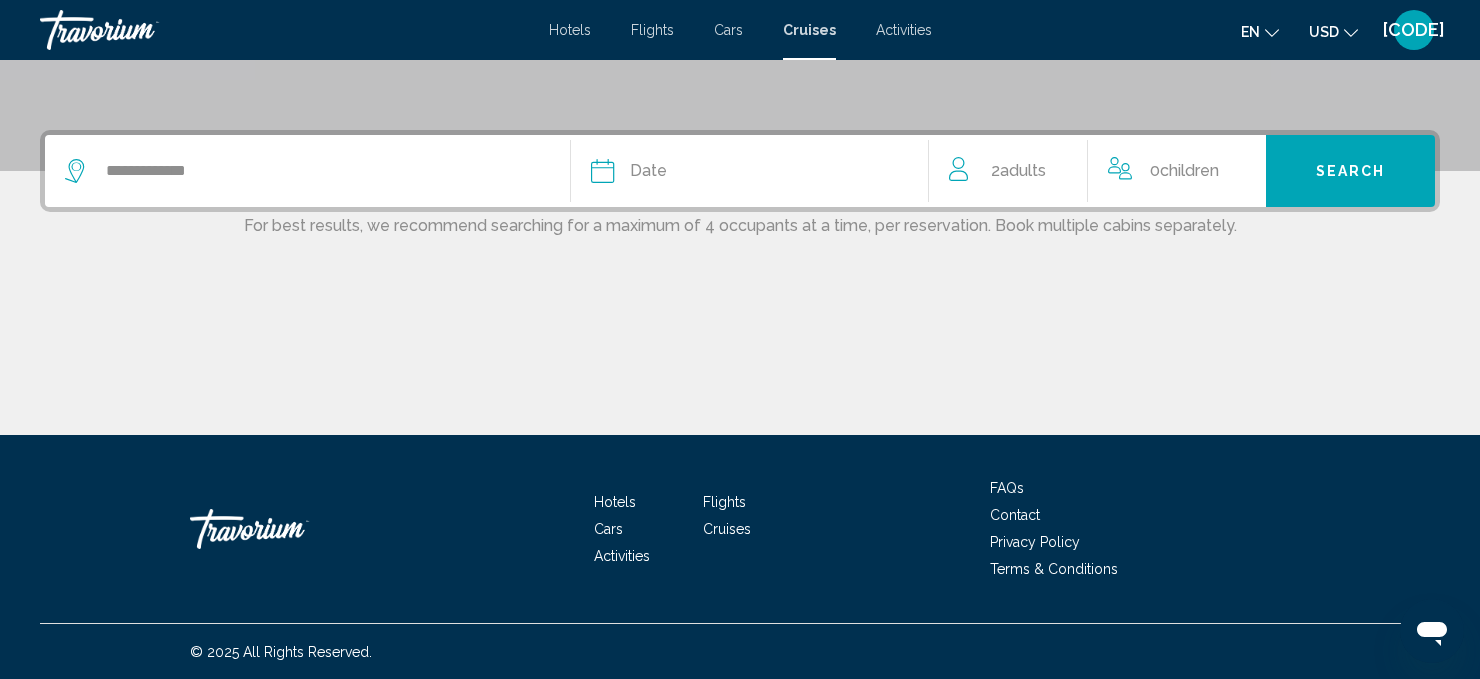 click on "Date" 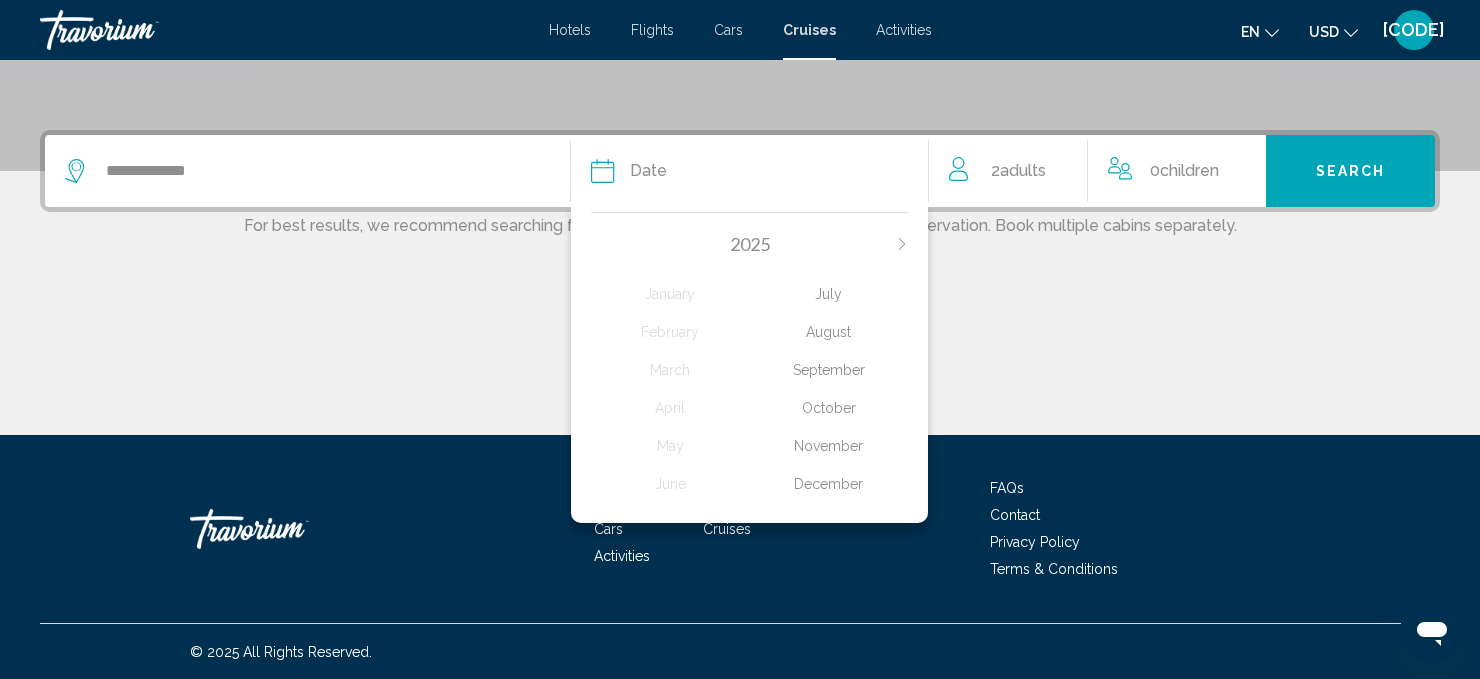 click on "October" 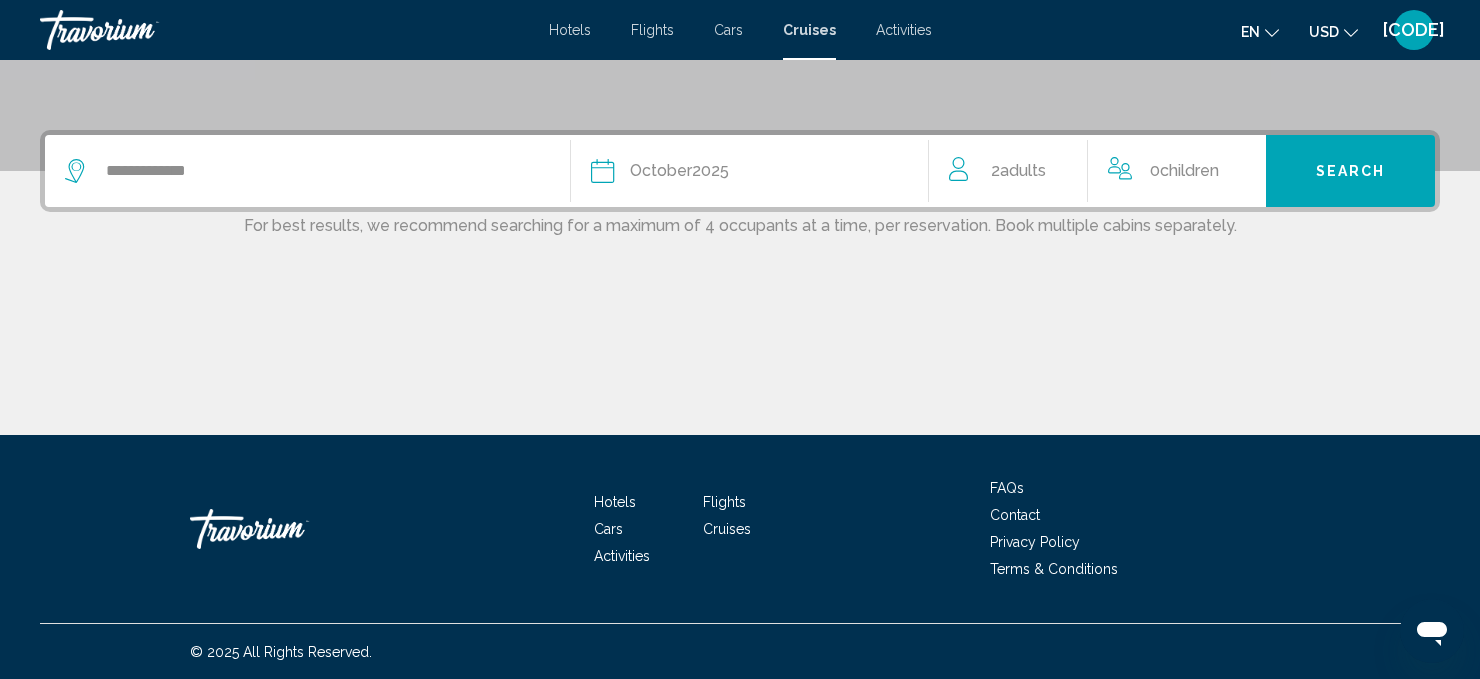click on "[MONTH]  2025" 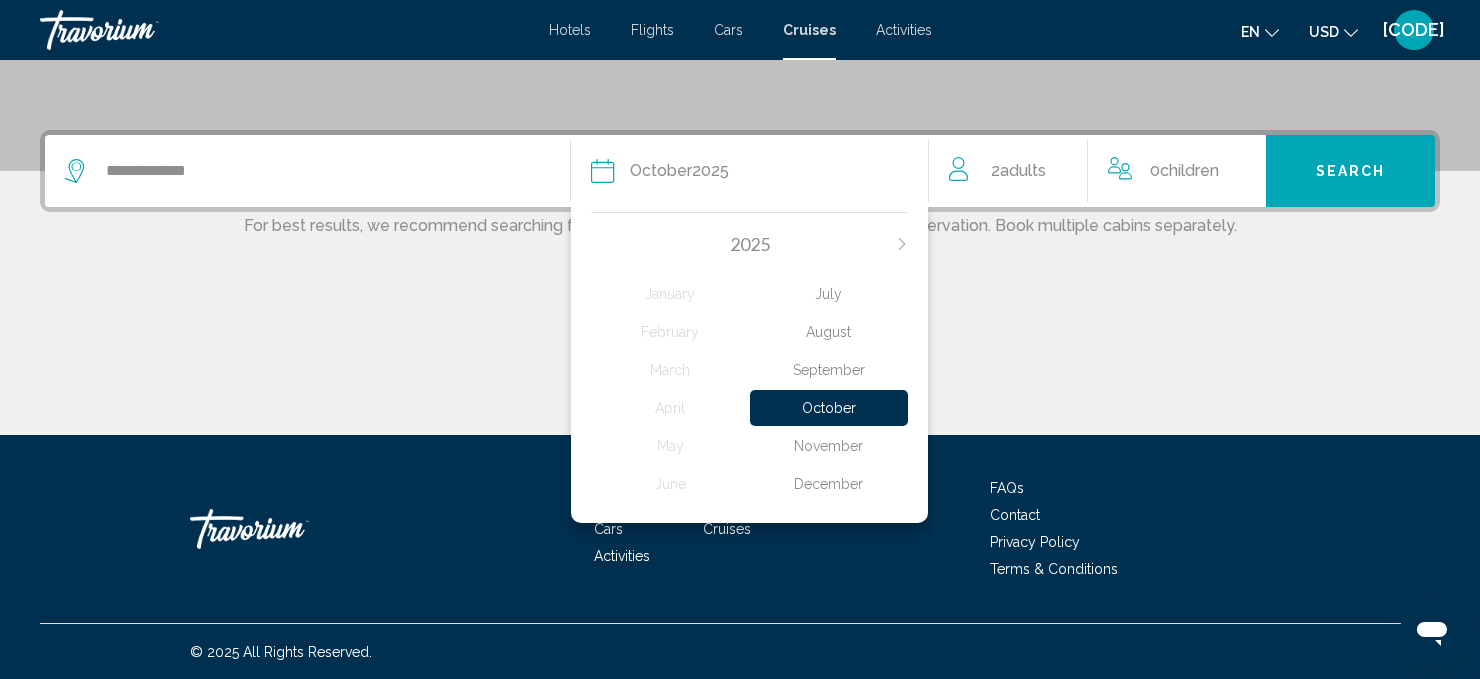 click on "October" 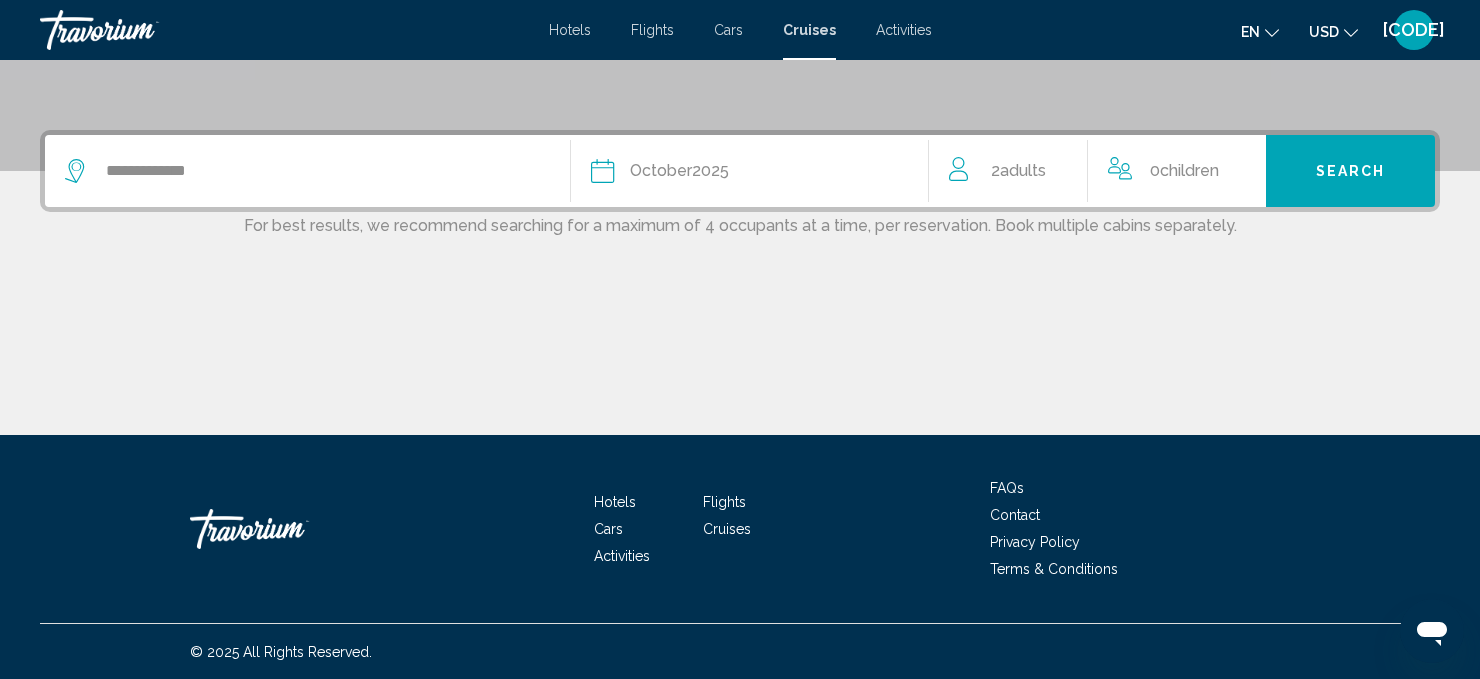 click on "[MONTH]  2025" 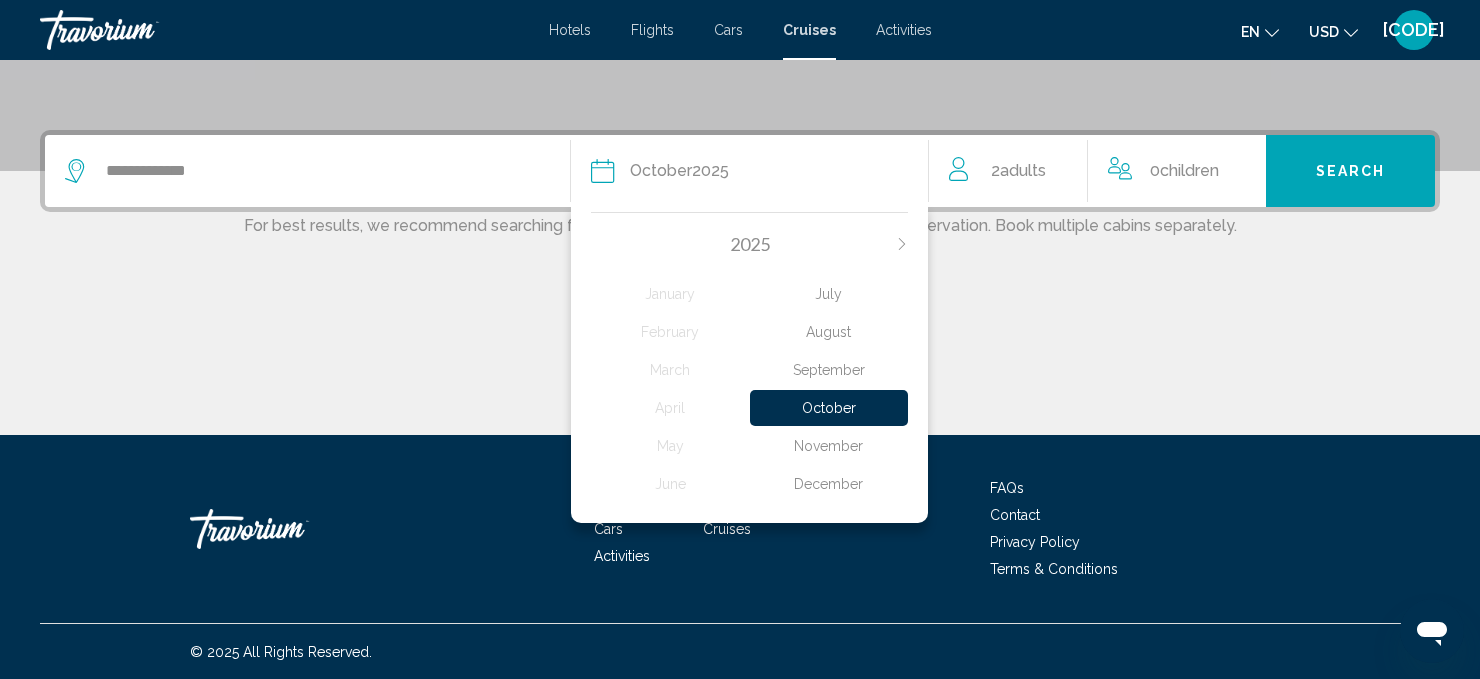 click on "September" 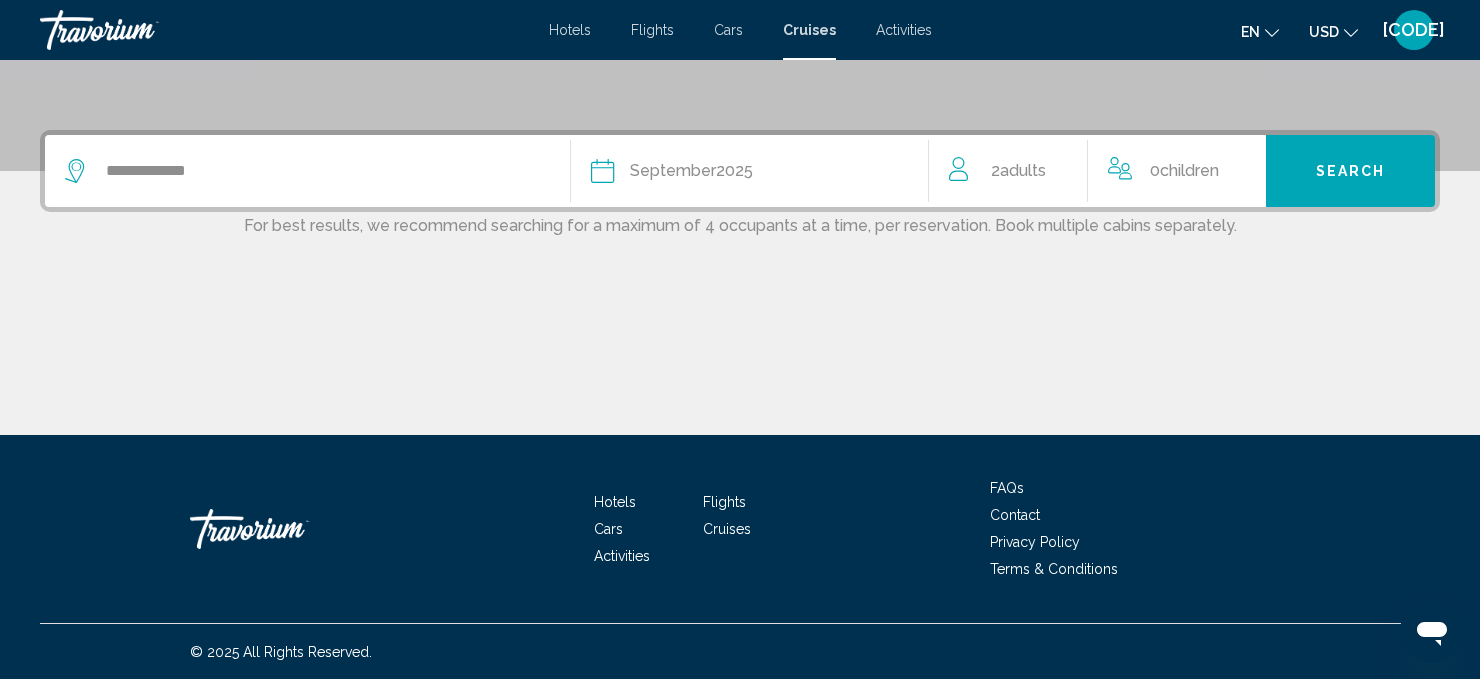 click on "Search" at bounding box center (1350, 171) 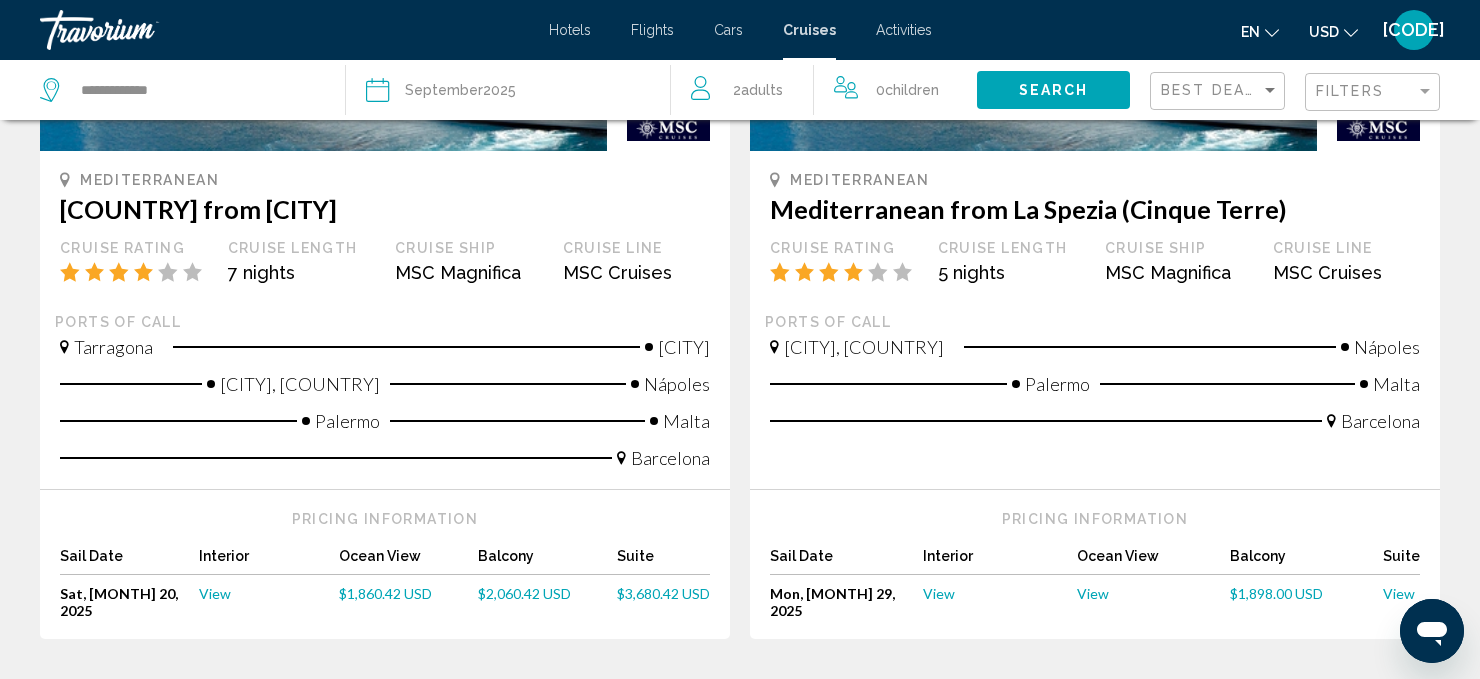 scroll, scrollTop: 385, scrollLeft: 0, axis: vertical 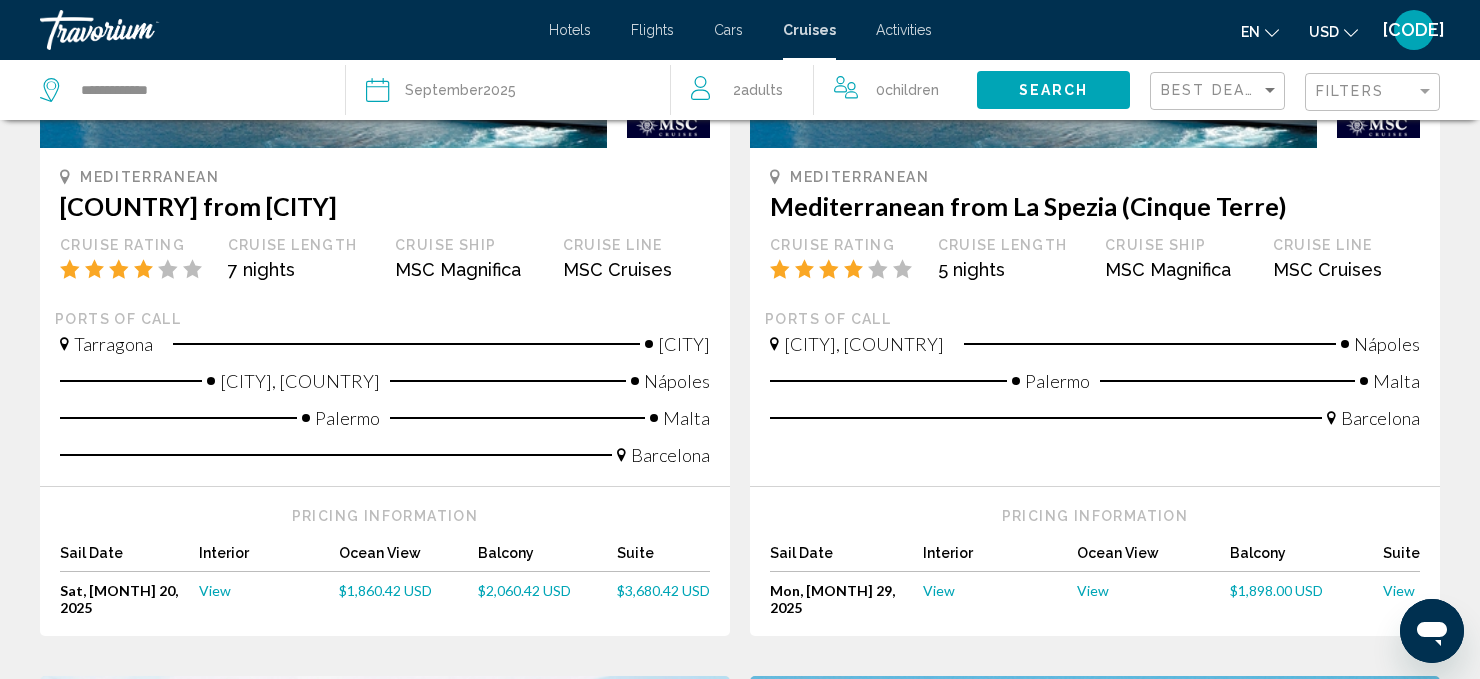 click on "$2,060.42 USD" at bounding box center (524, 590) 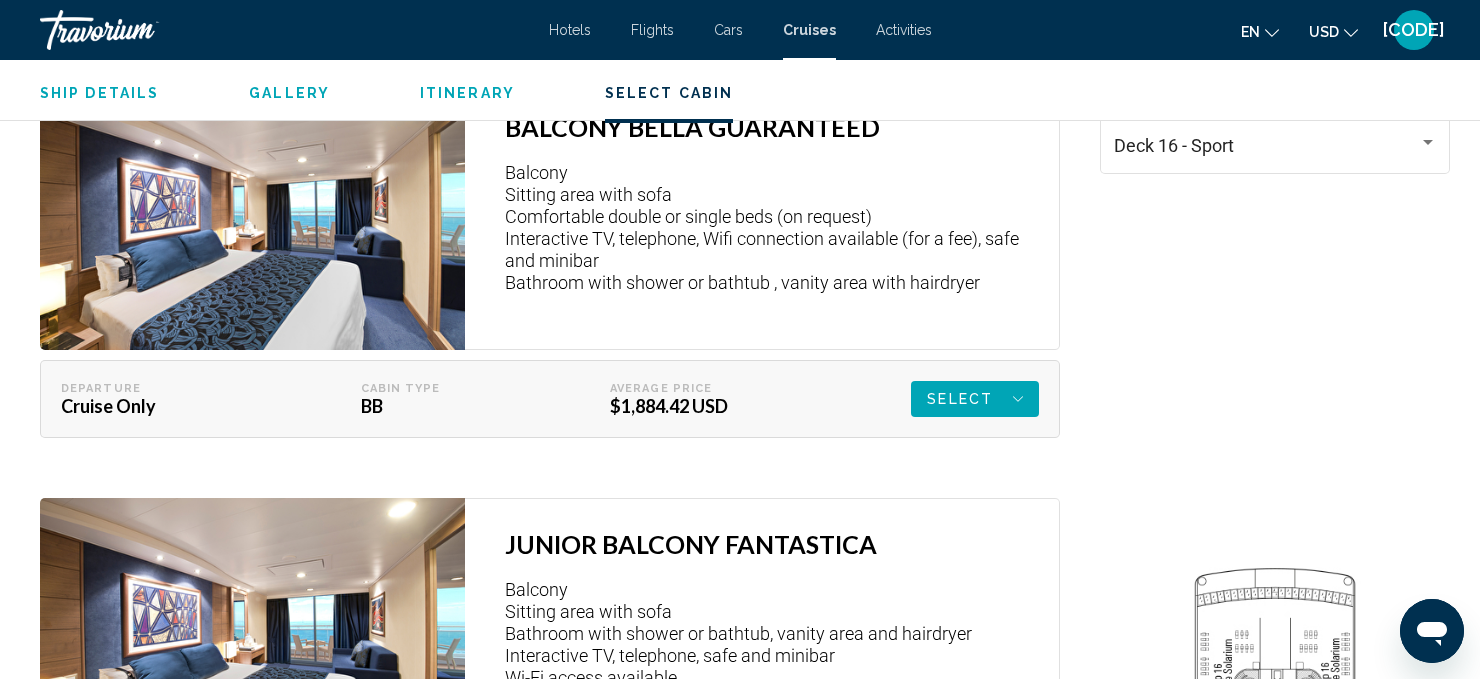 scroll, scrollTop: 3208, scrollLeft: 0, axis: vertical 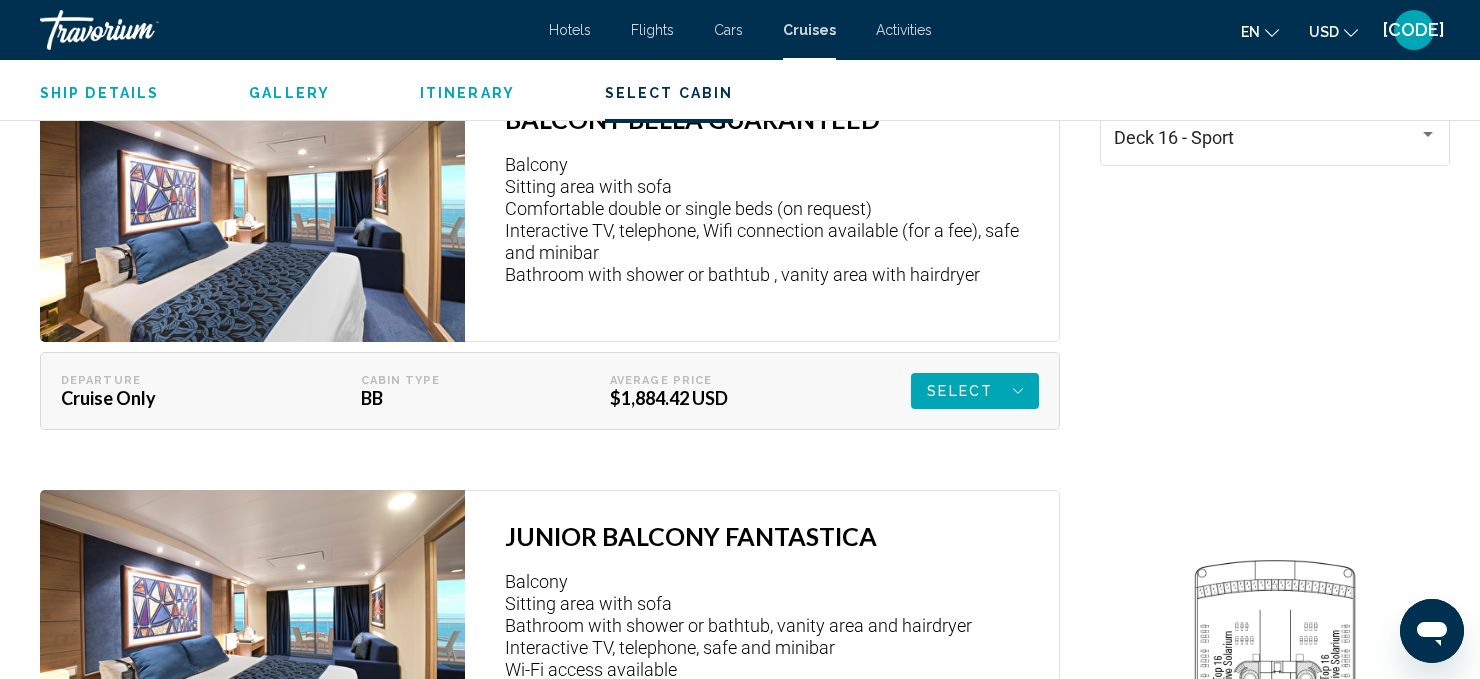 click on "Select" at bounding box center [960, 391] 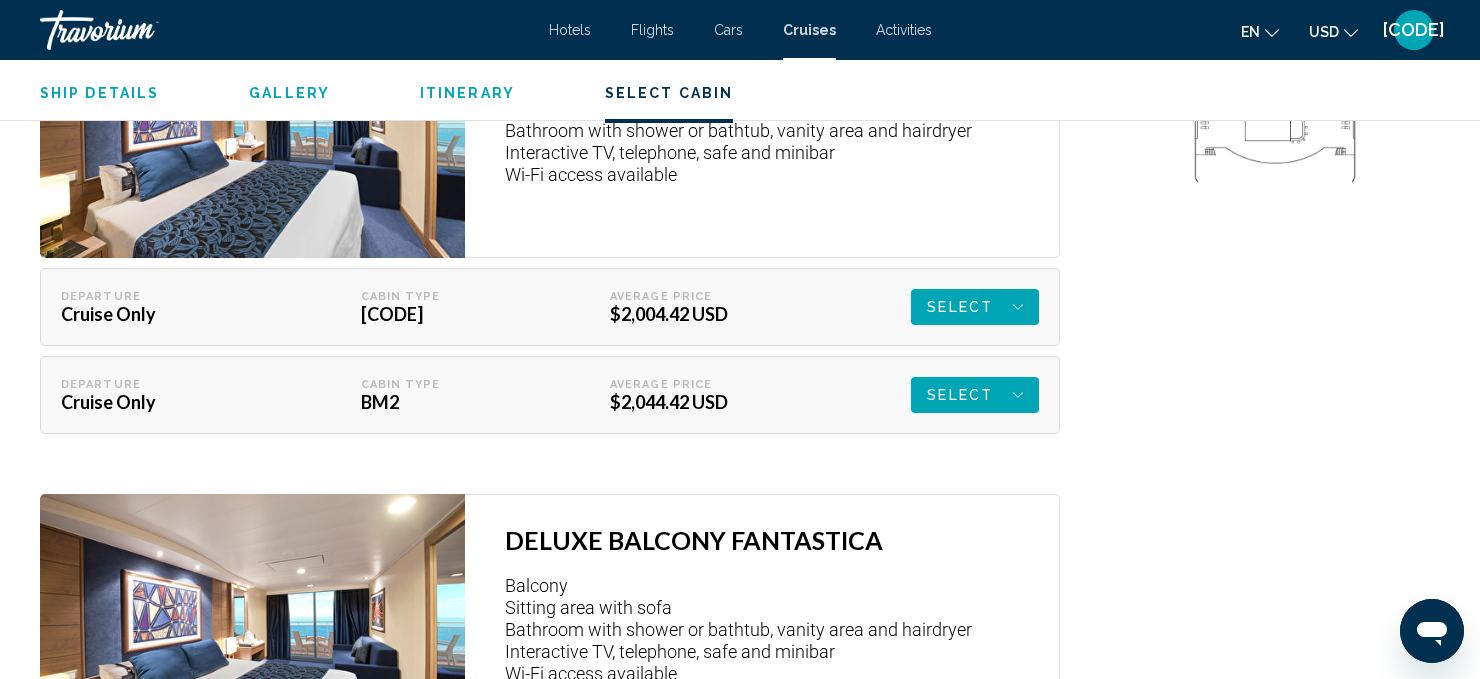scroll, scrollTop: 3819, scrollLeft: 0, axis: vertical 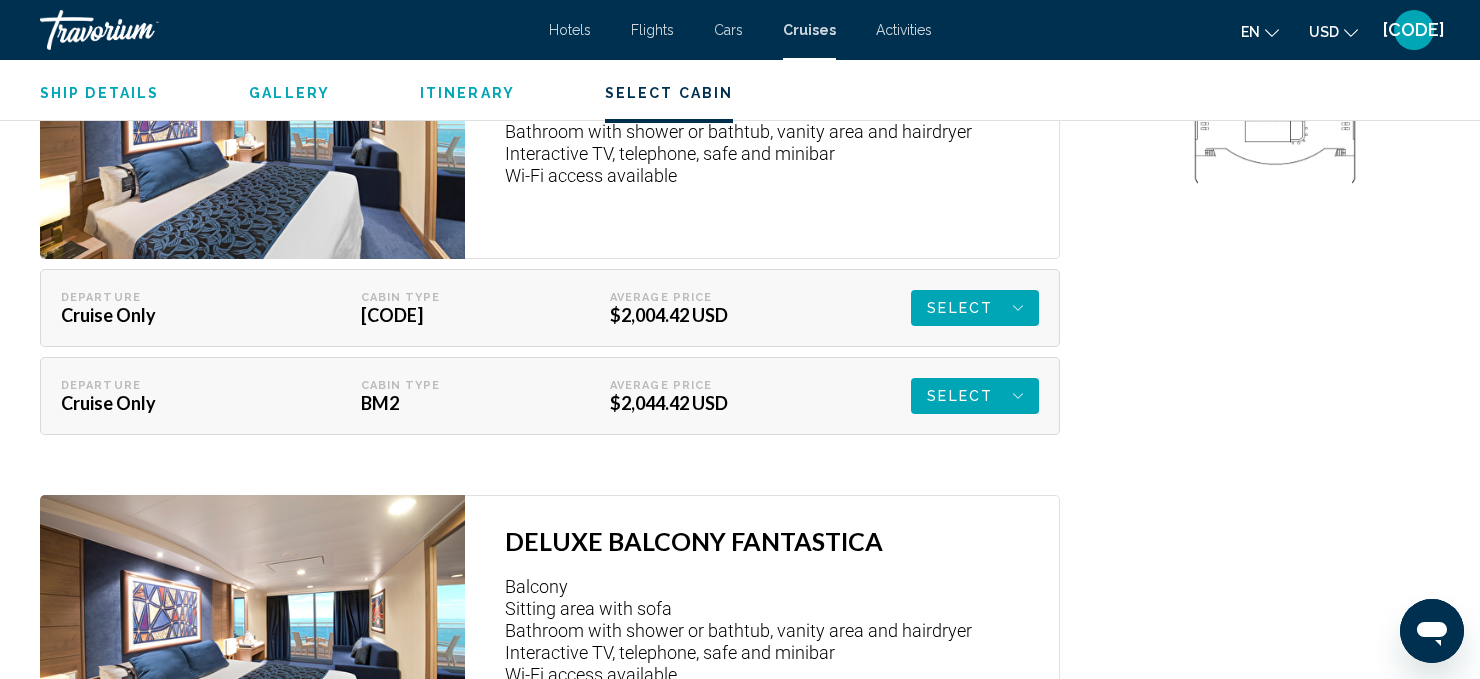 click on "Select" at bounding box center [0, 0] 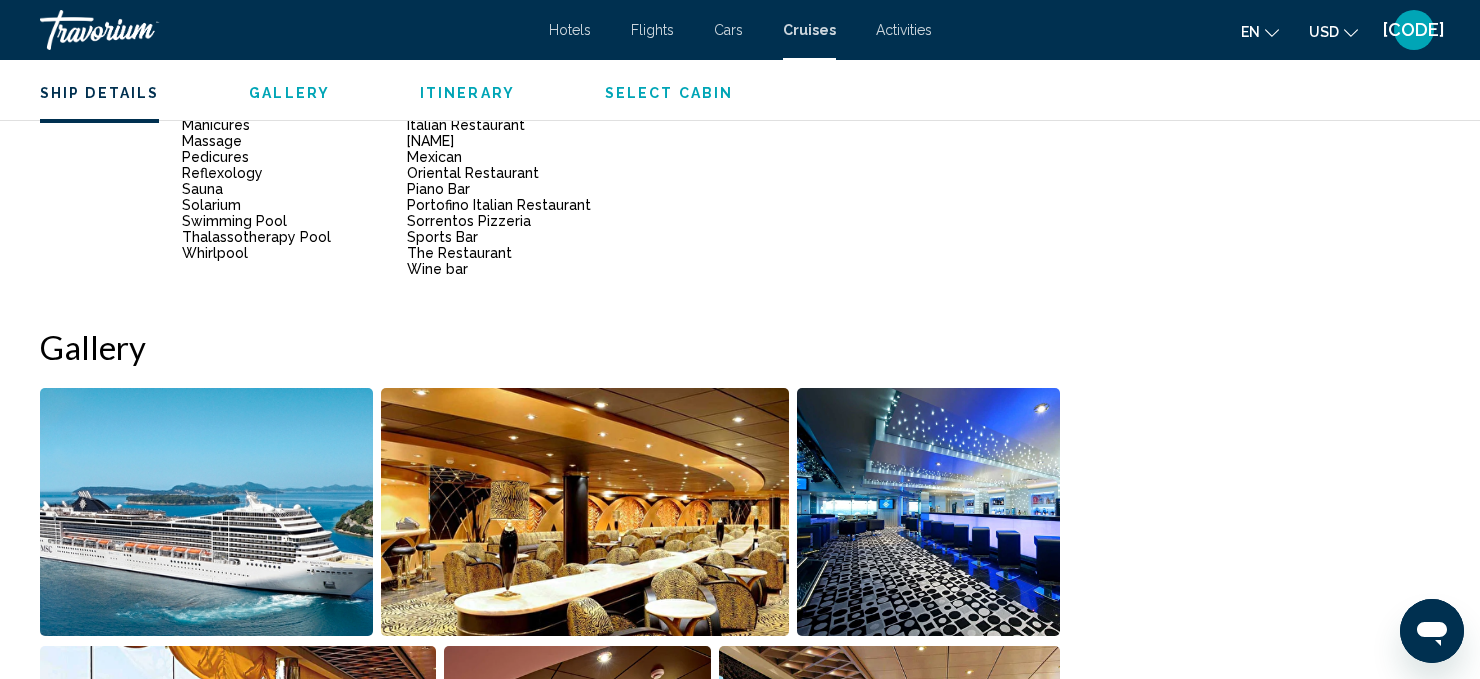 scroll, scrollTop: 0, scrollLeft: 0, axis: both 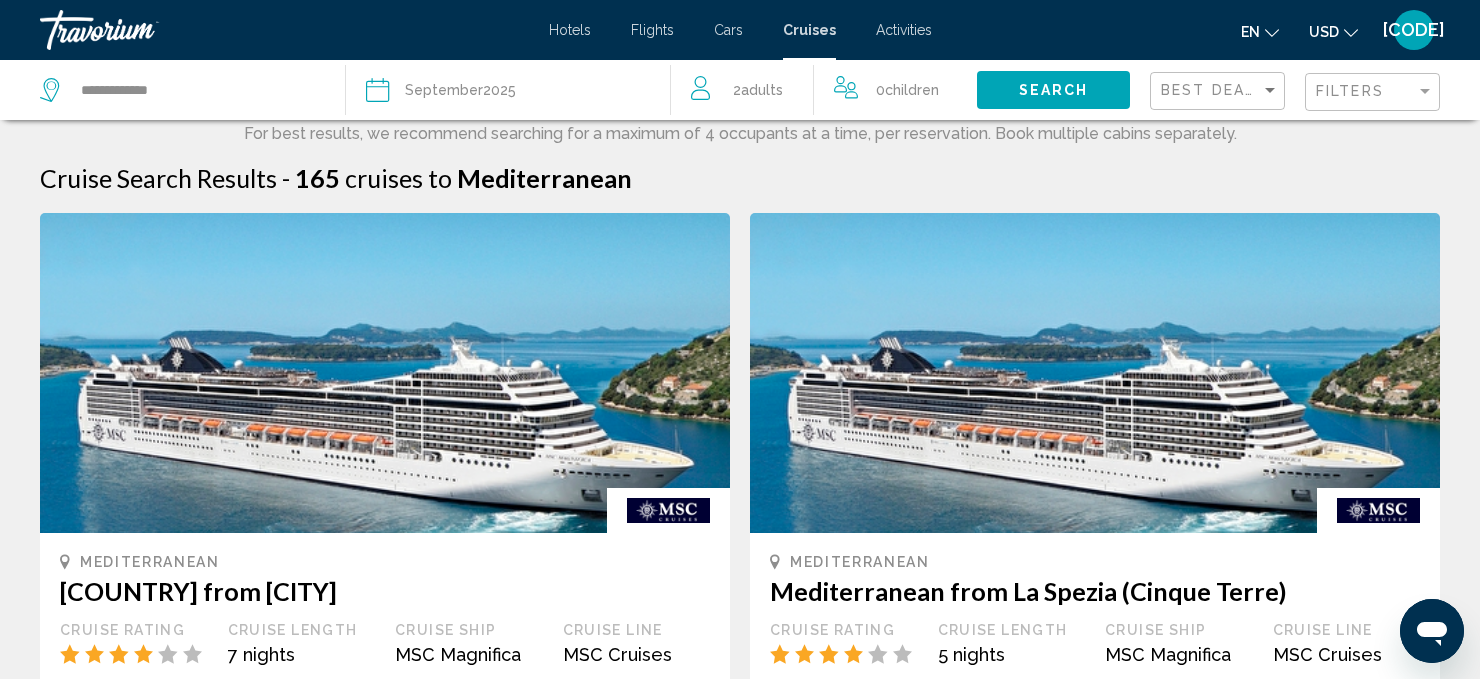 click on "September" 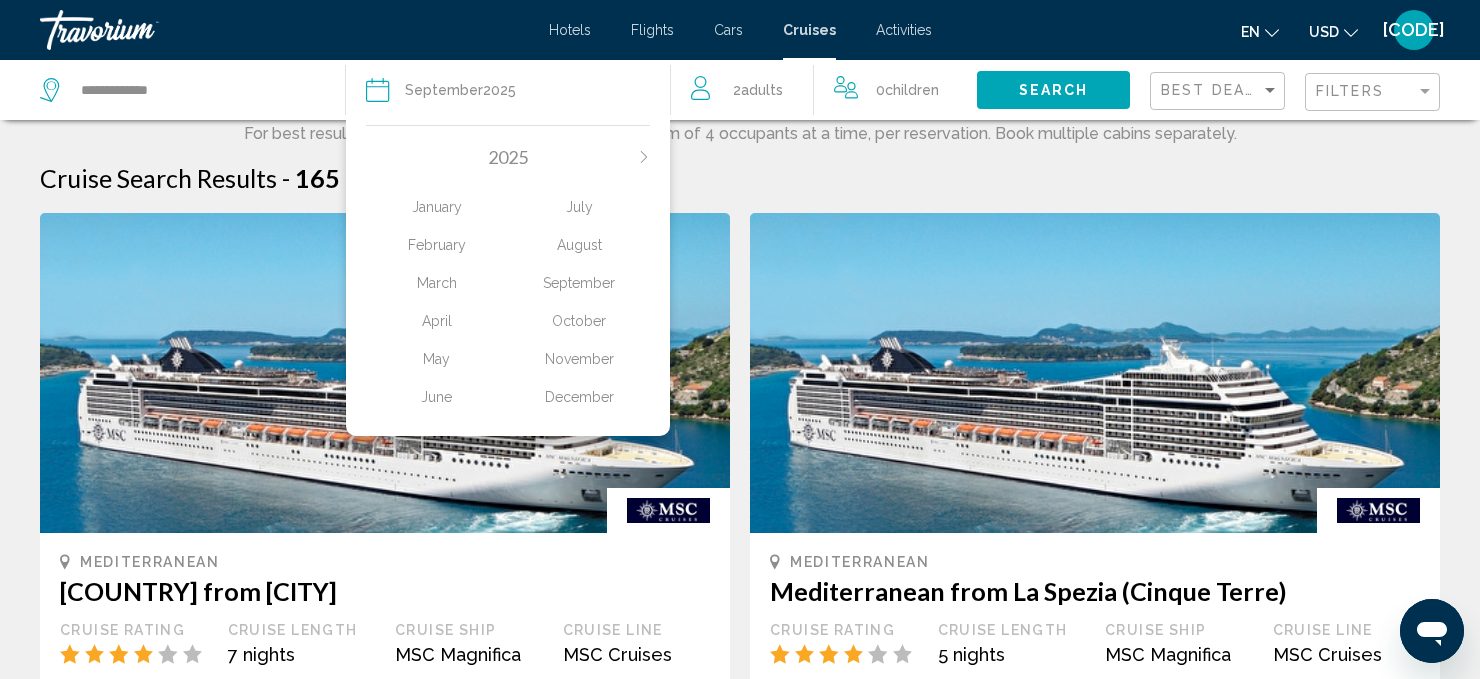 click on "July" 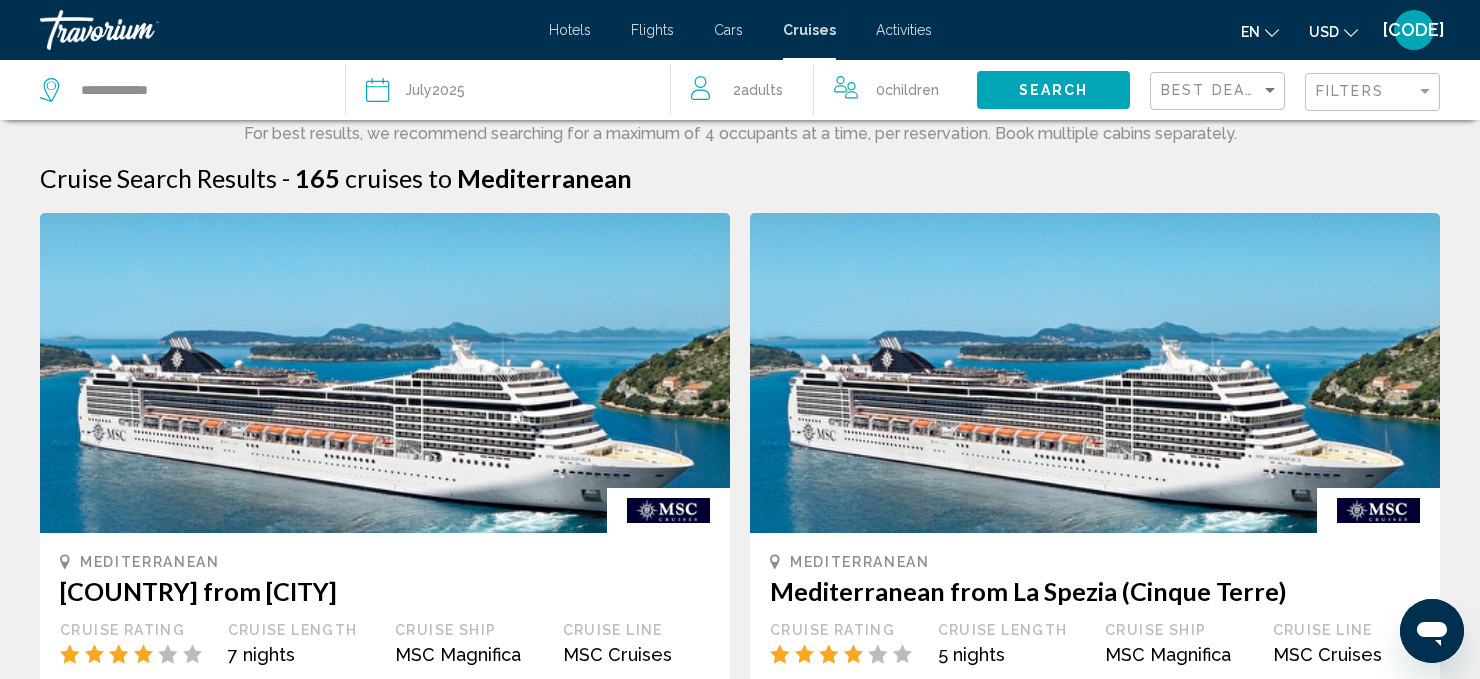 click on "Search" 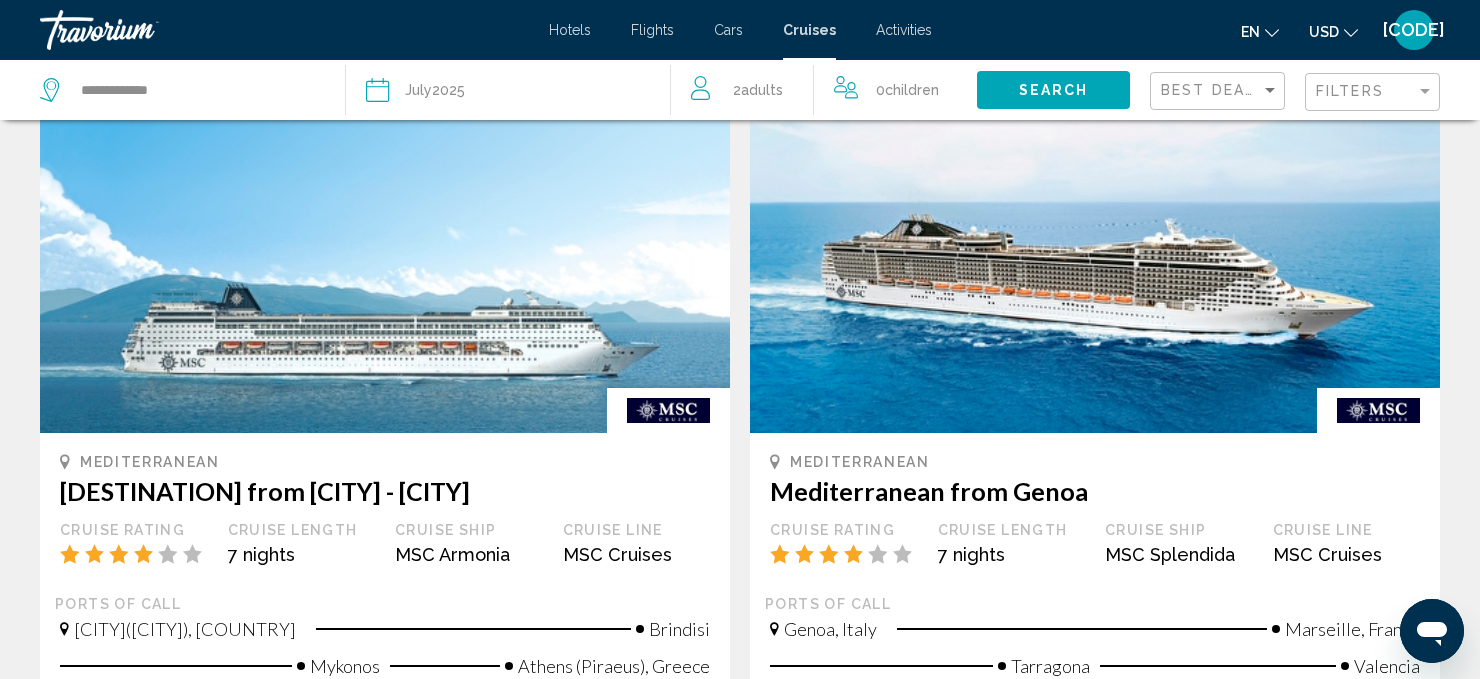 scroll, scrollTop: 0, scrollLeft: 0, axis: both 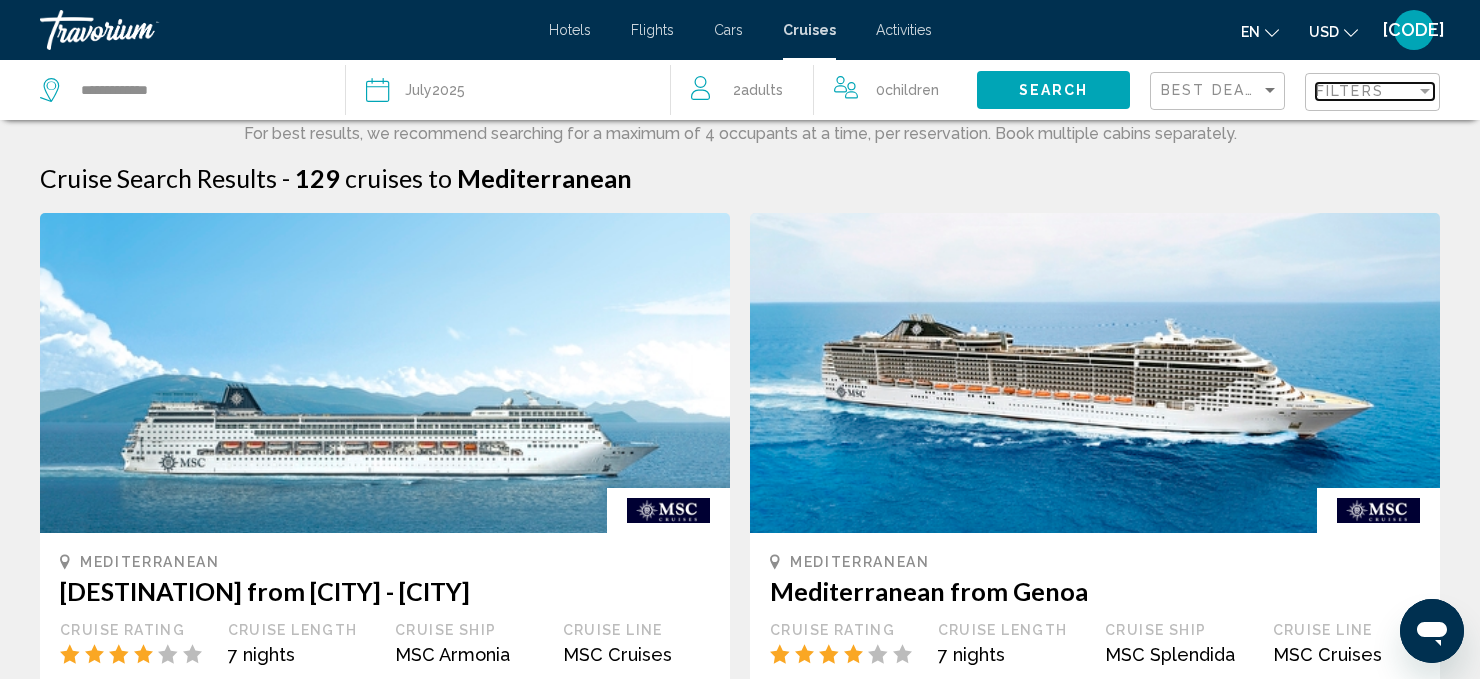 click at bounding box center [1425, 91] 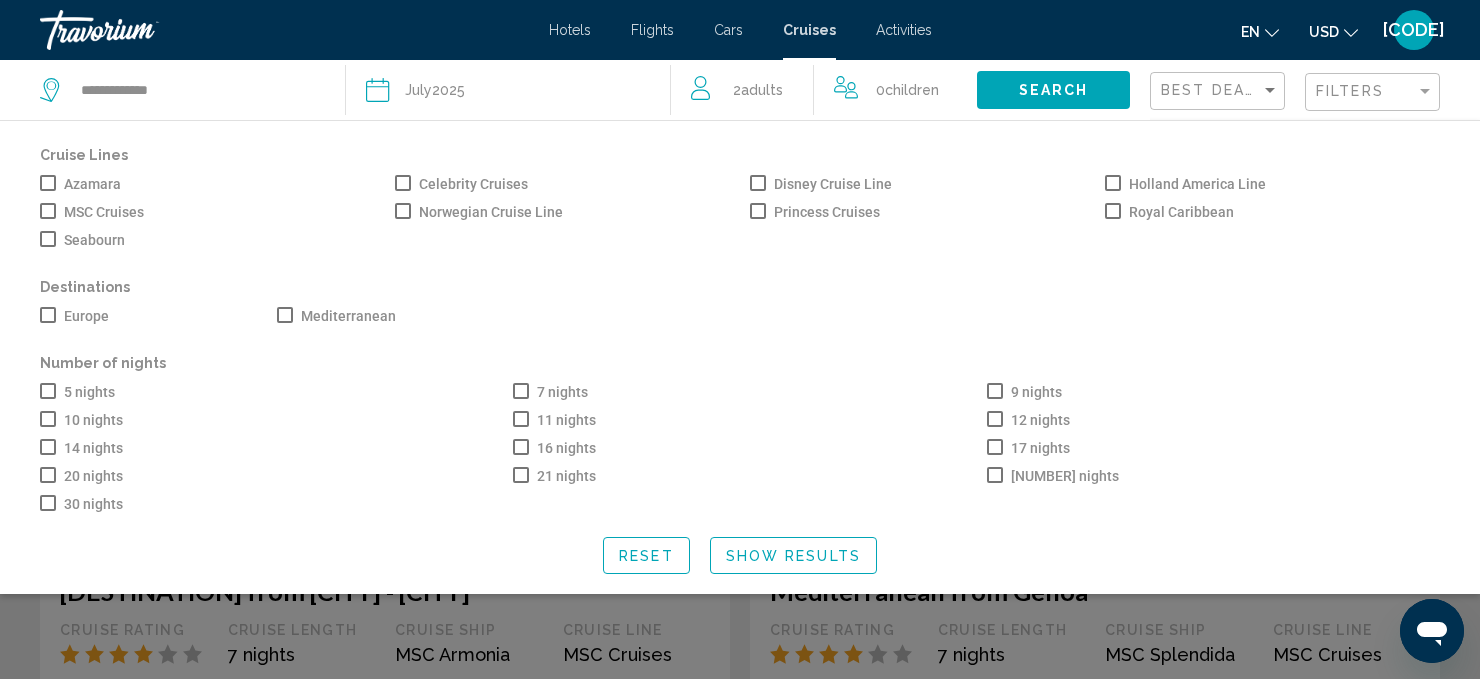 click at bounding box center (48, 391) 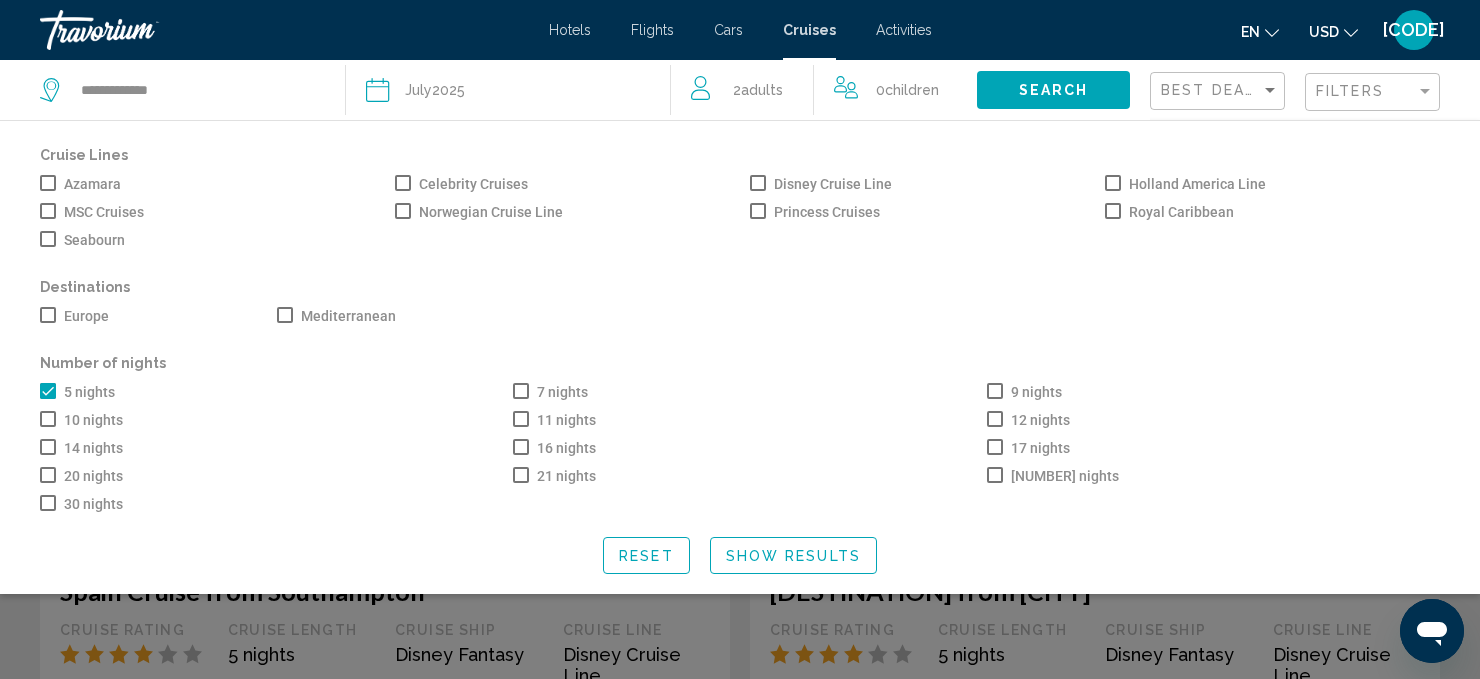 click at bounding box center [48, 391] 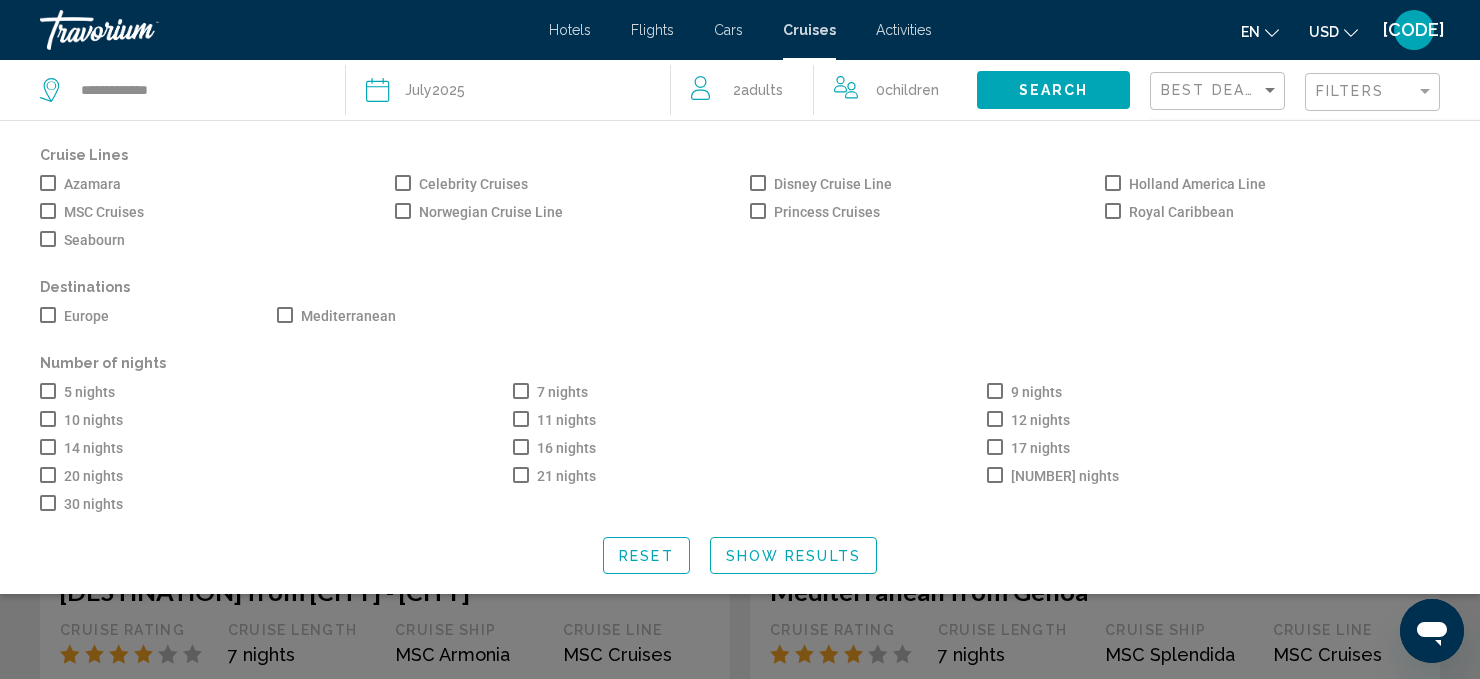 click at bounding box center (521, 391) 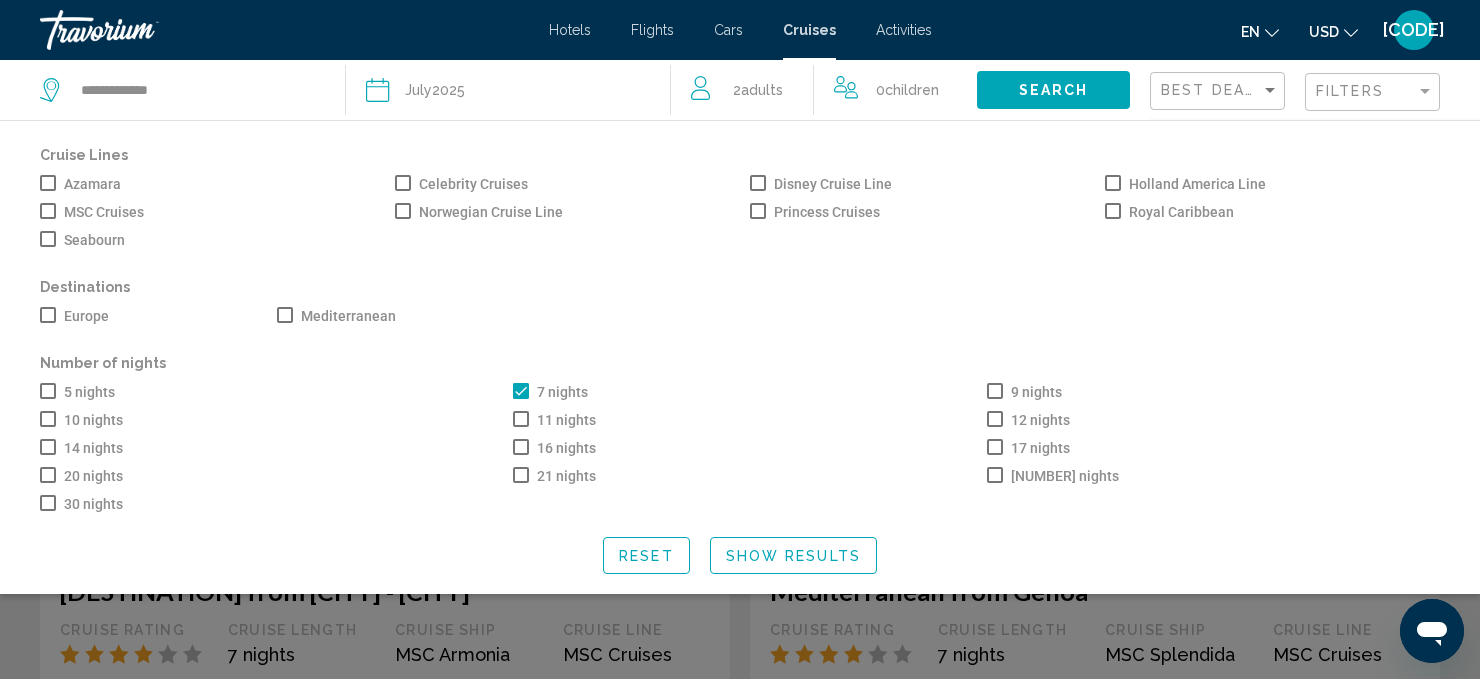click on "Search" 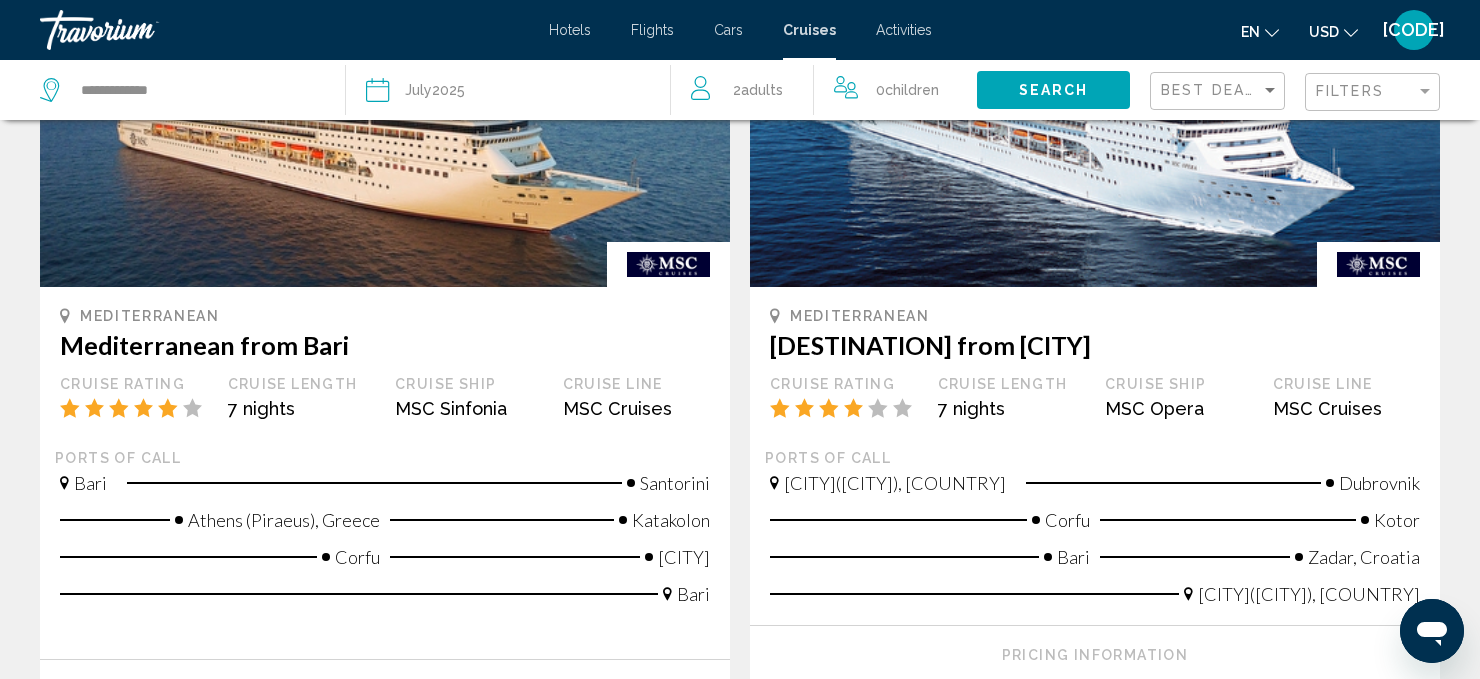 scroll, scrollTop: 1196, scrollLeft: 0, axis: vertical 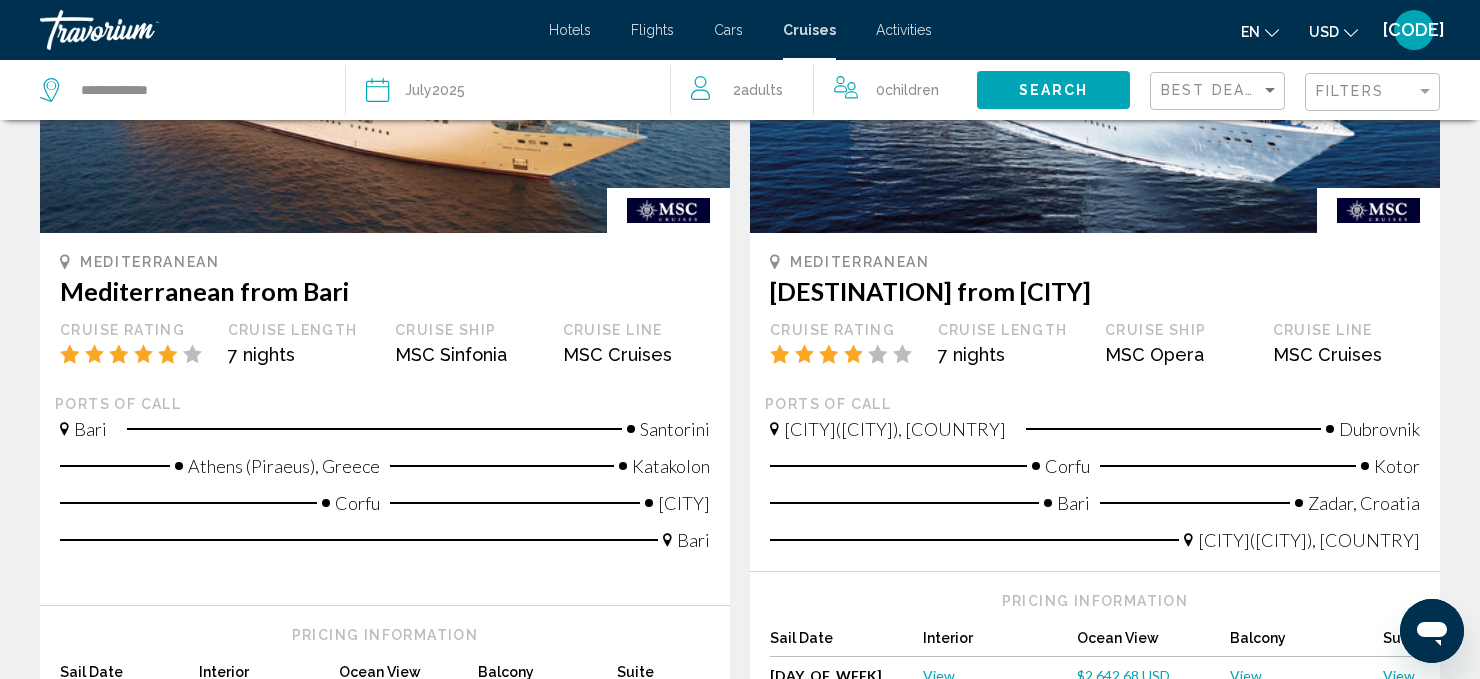 click on "Katakolon" at bounding box center [550, 473] 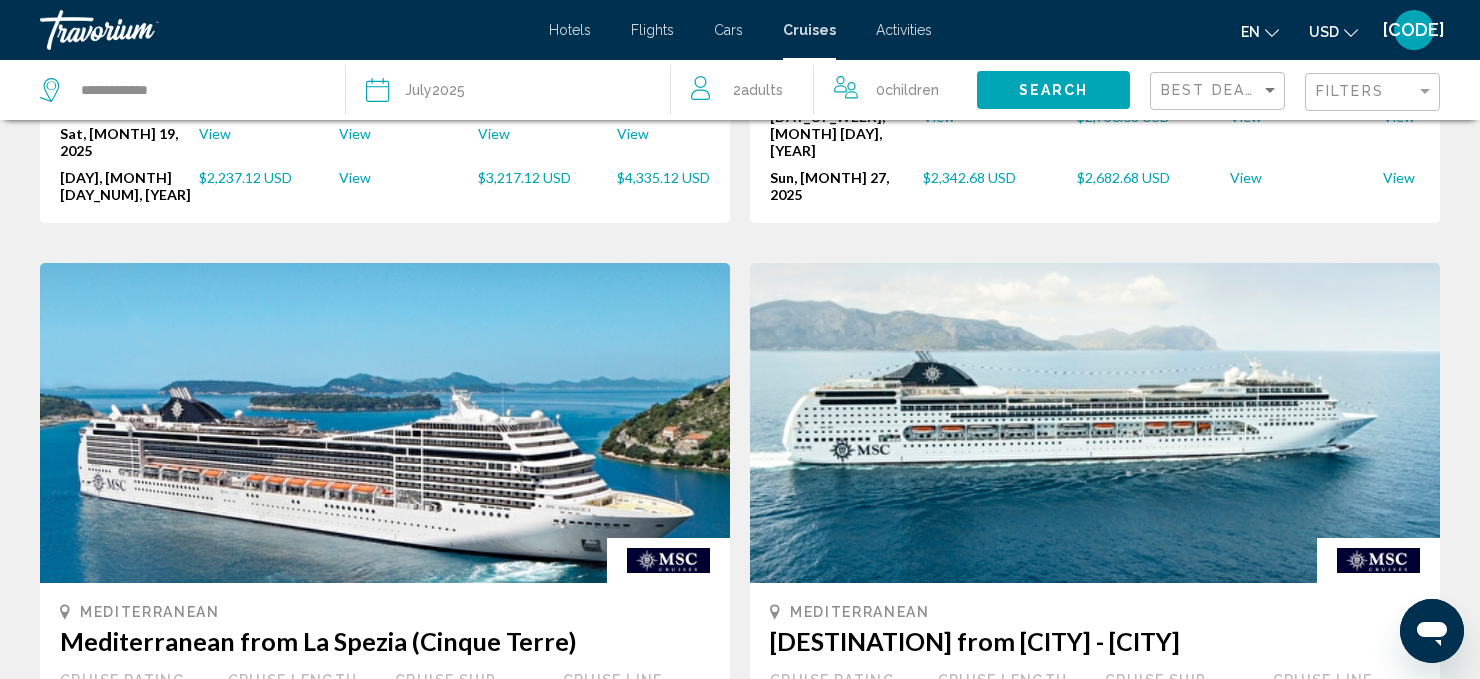 scroll, scrollTop: 1756, scrollLeft: 0, axis: vertical 